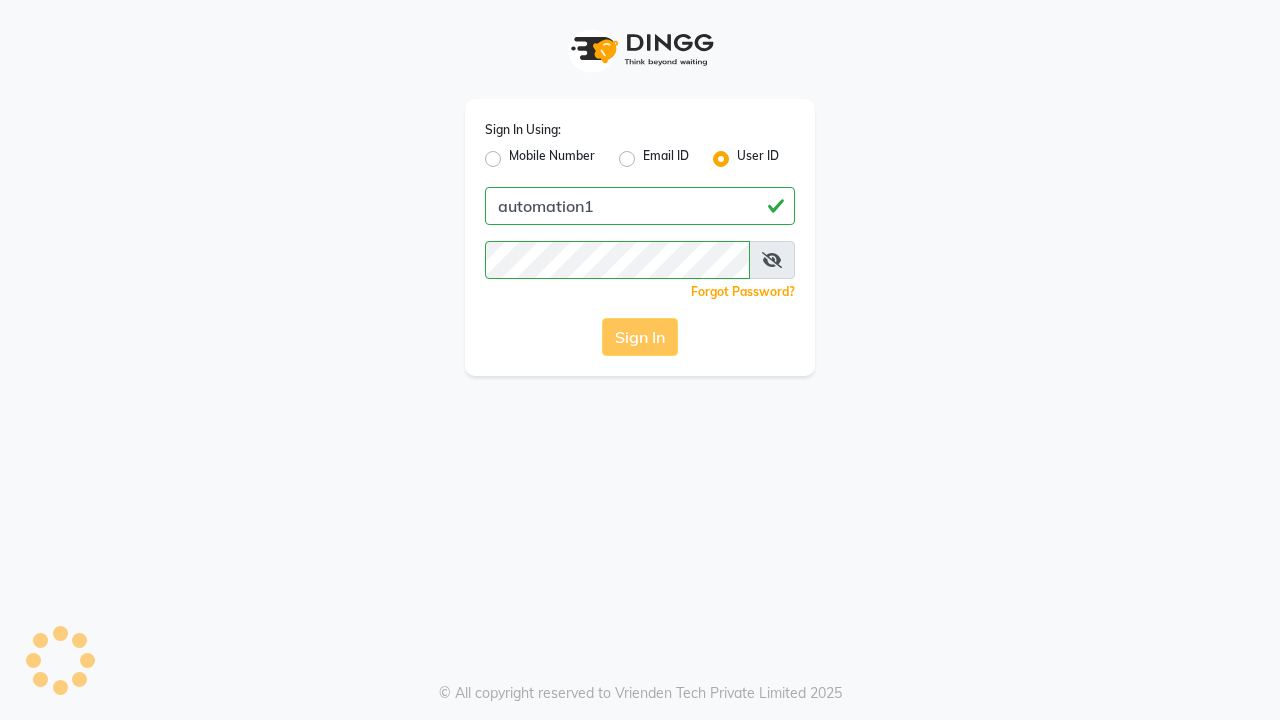 scroll, scrollTop: 0, scrollLeft: 0, axis: both 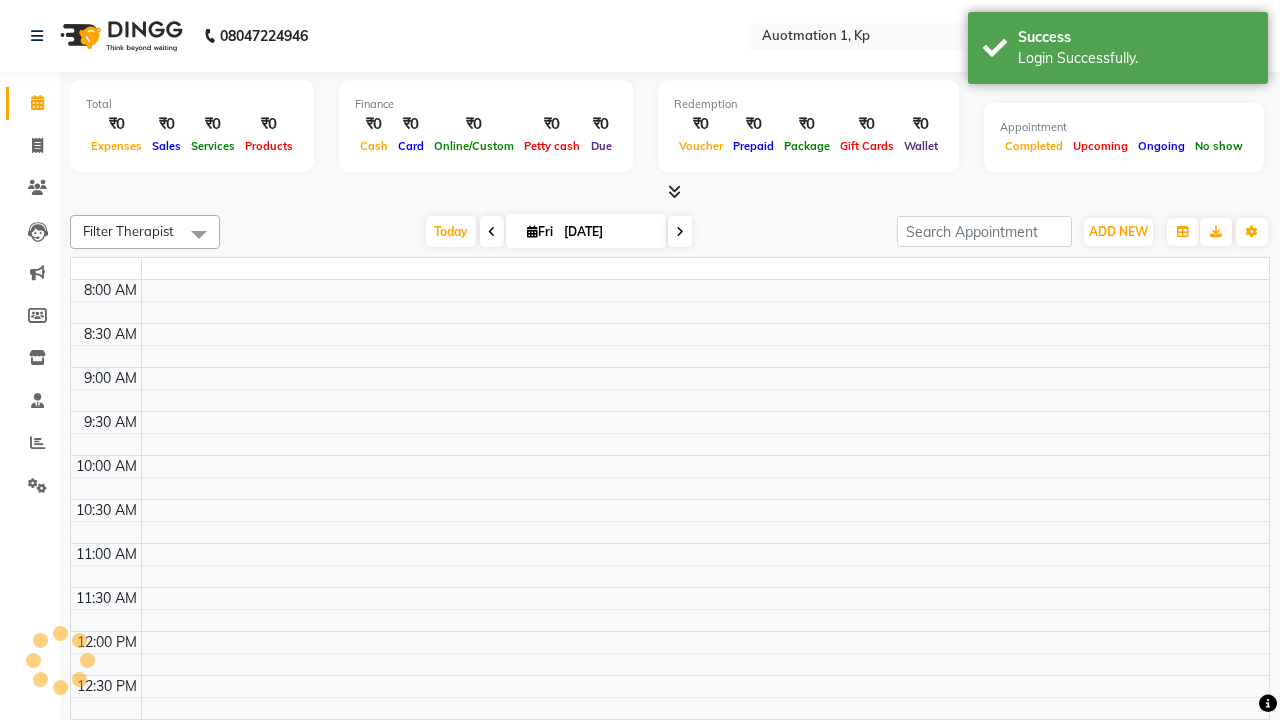select on "en" 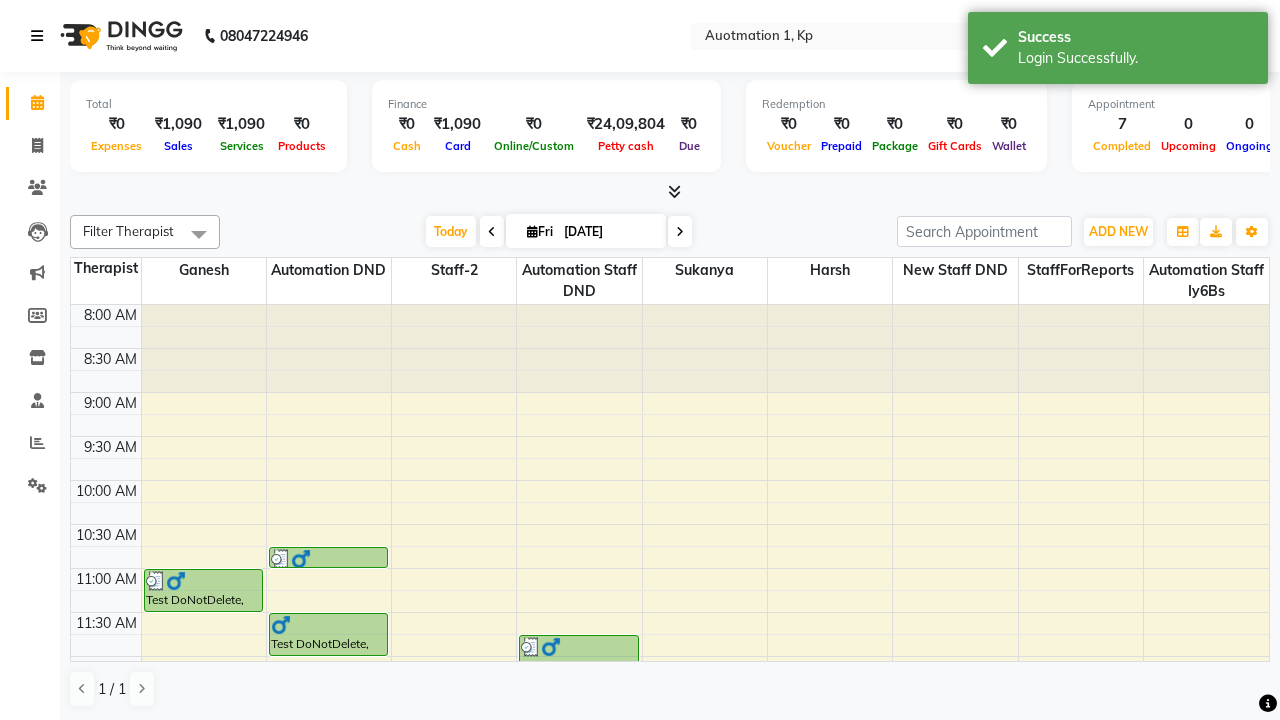 click at bounding box center (37, 36) 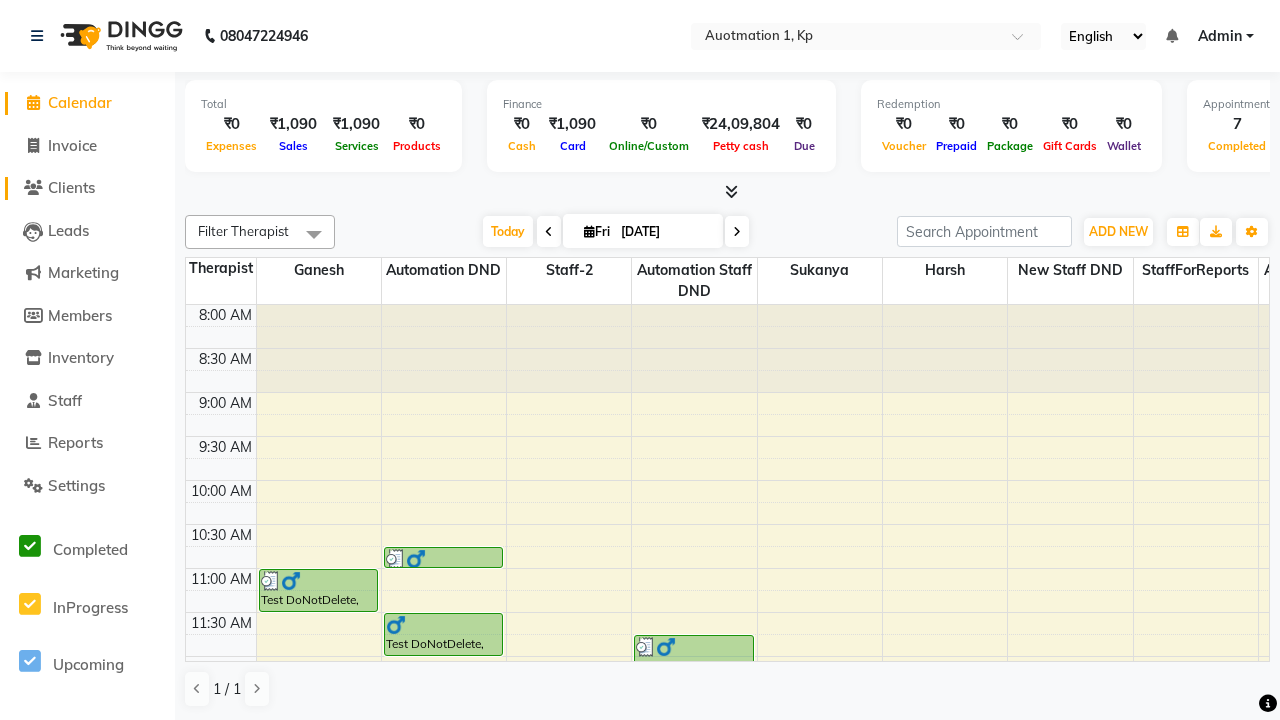 click on "Clients" 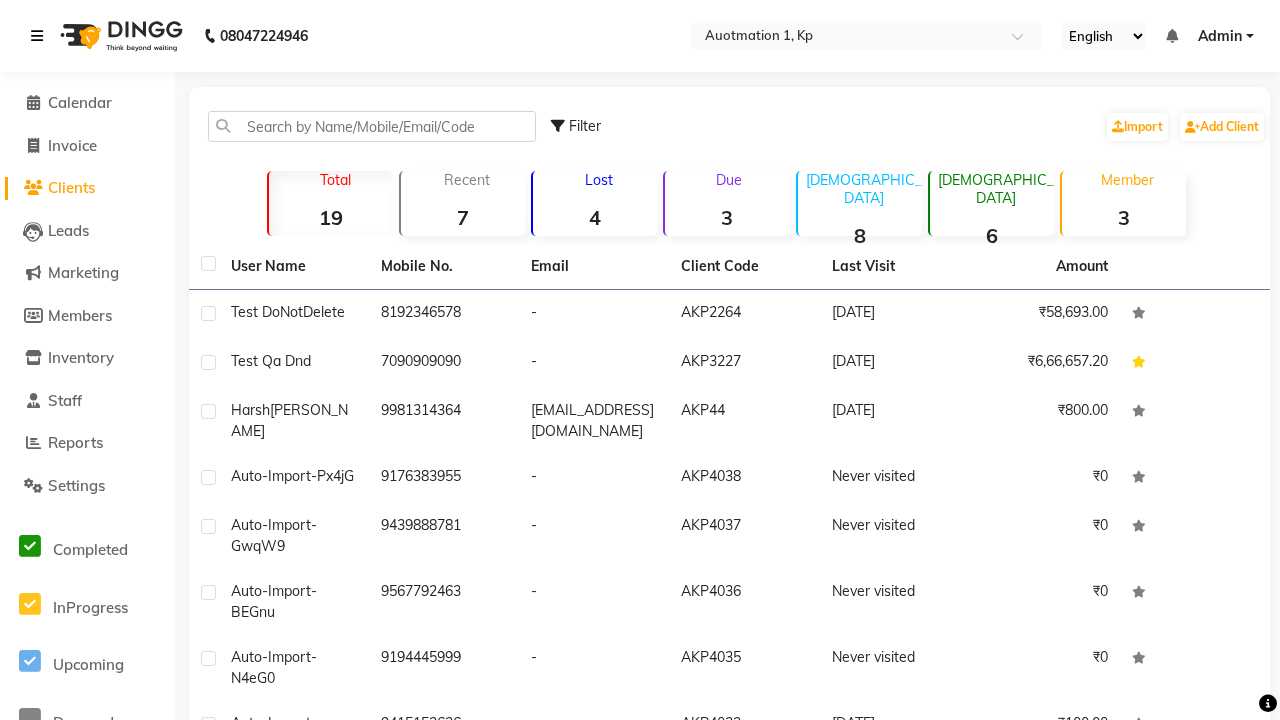 click at bounding box center (37, 36) 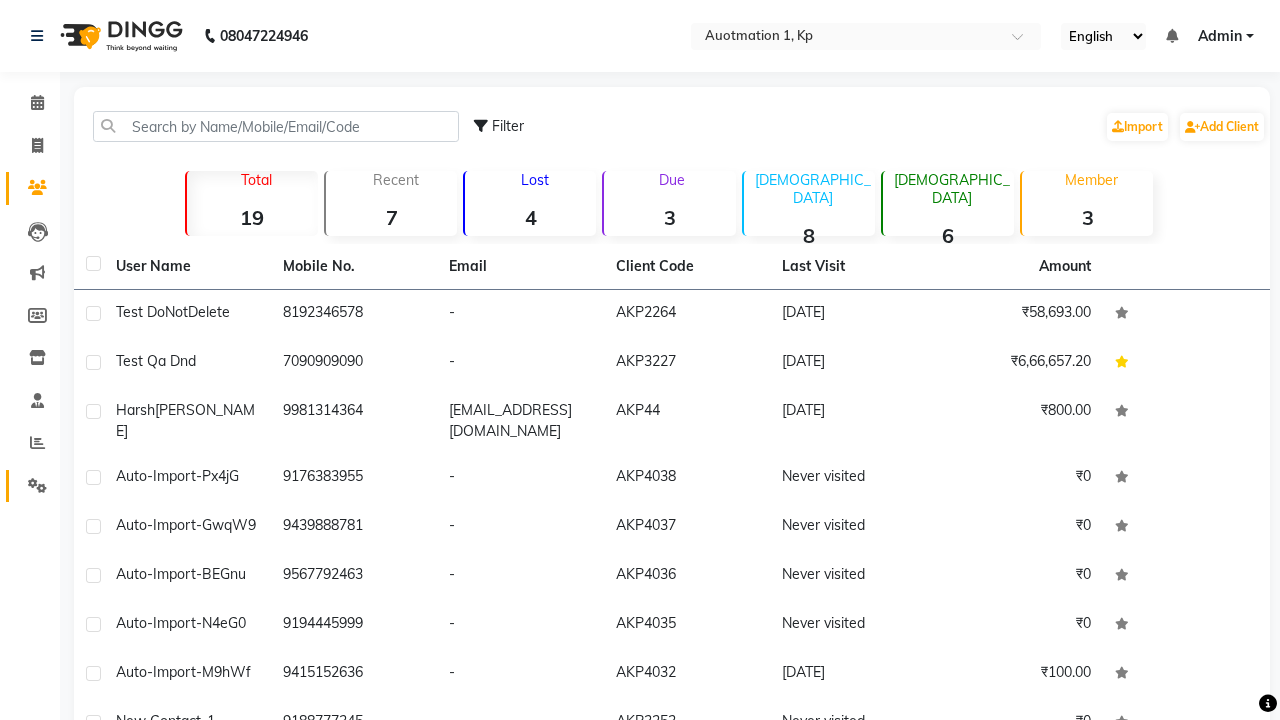 click 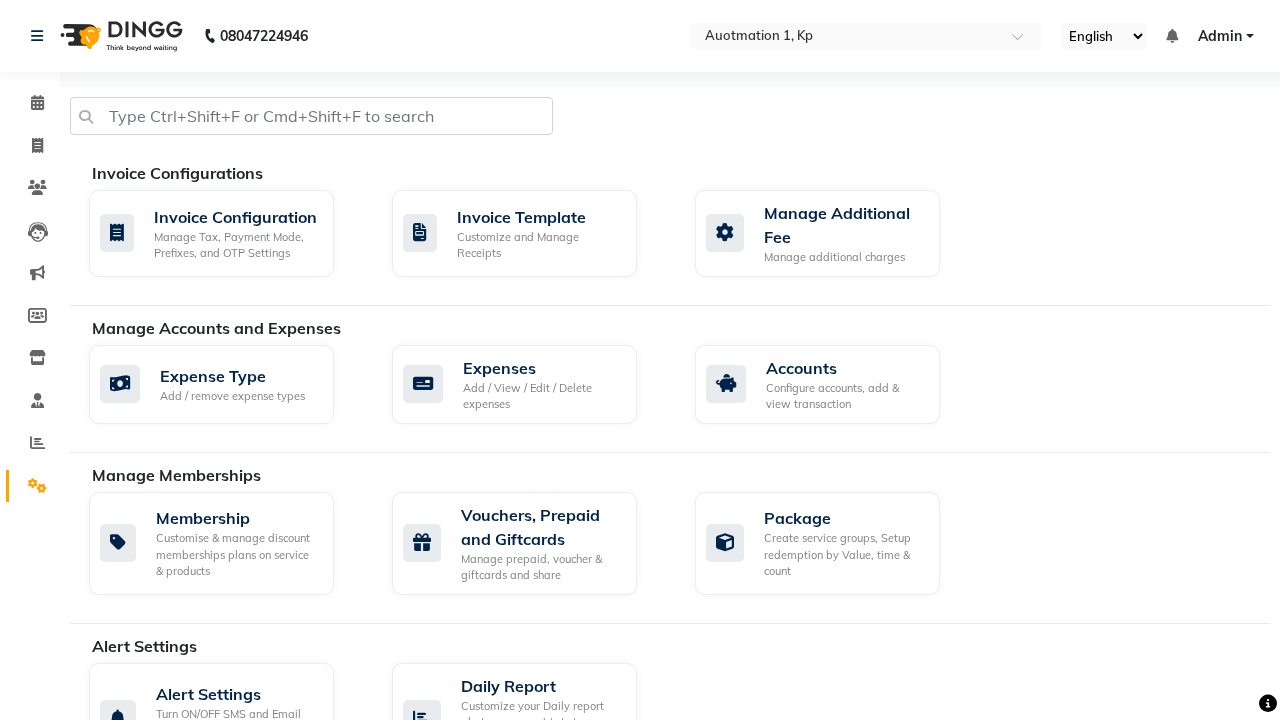 click on "Manage reset opening cash, change password." 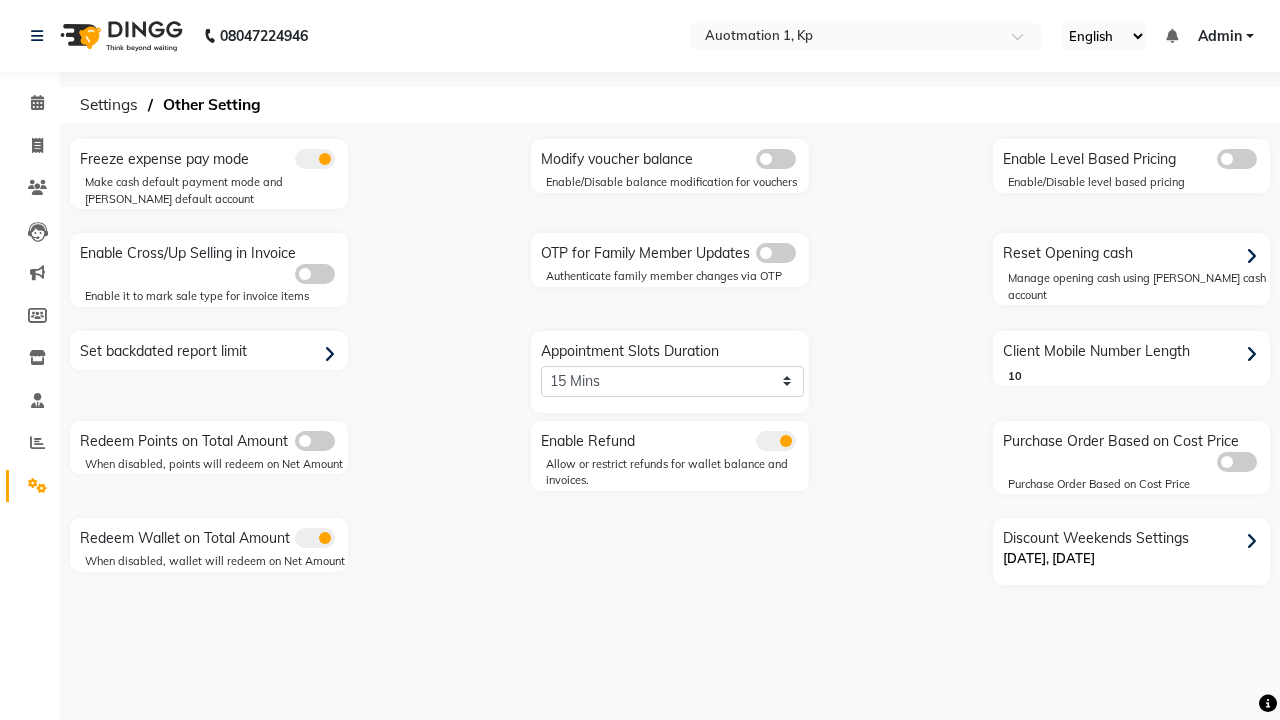 click 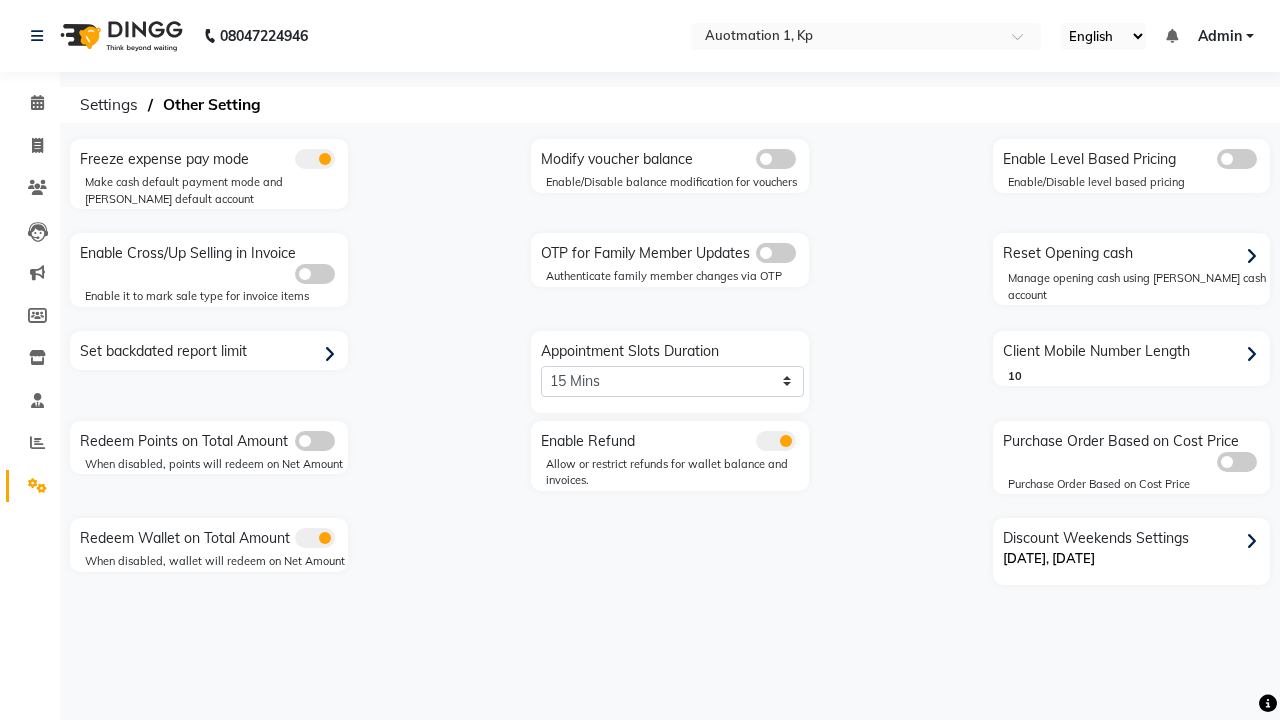 click 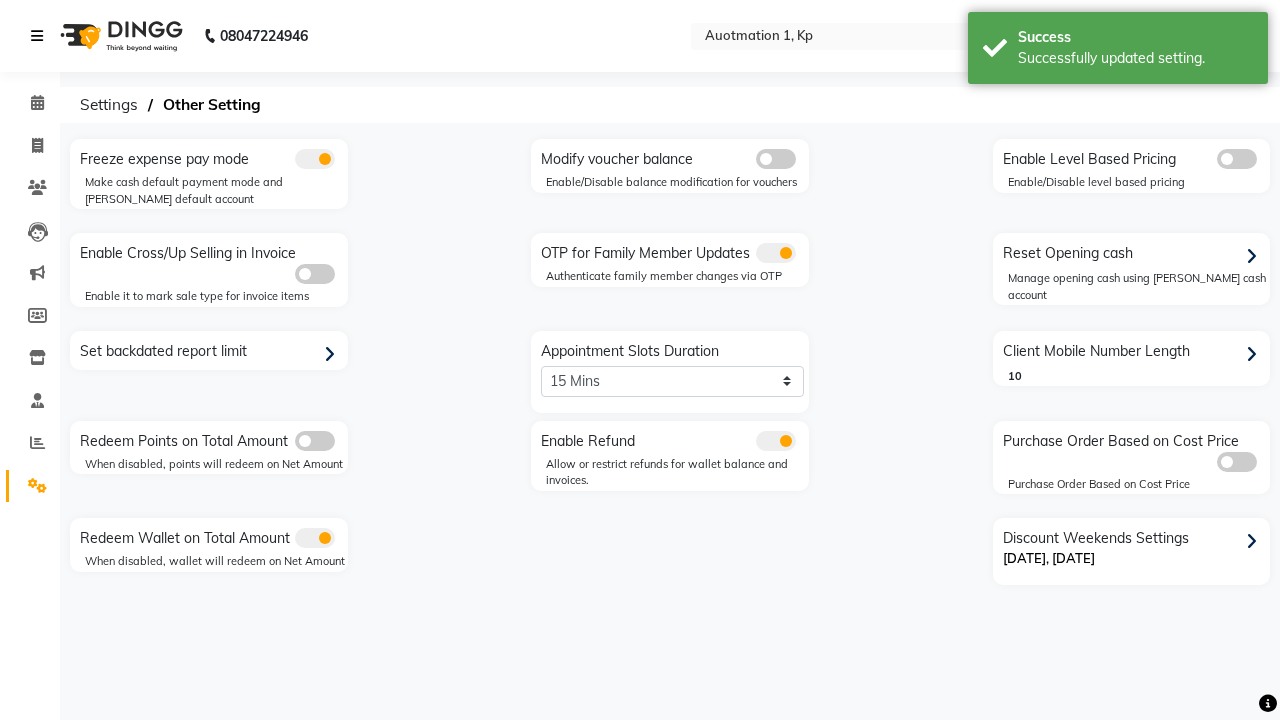 click at bounding box center [37, 36] 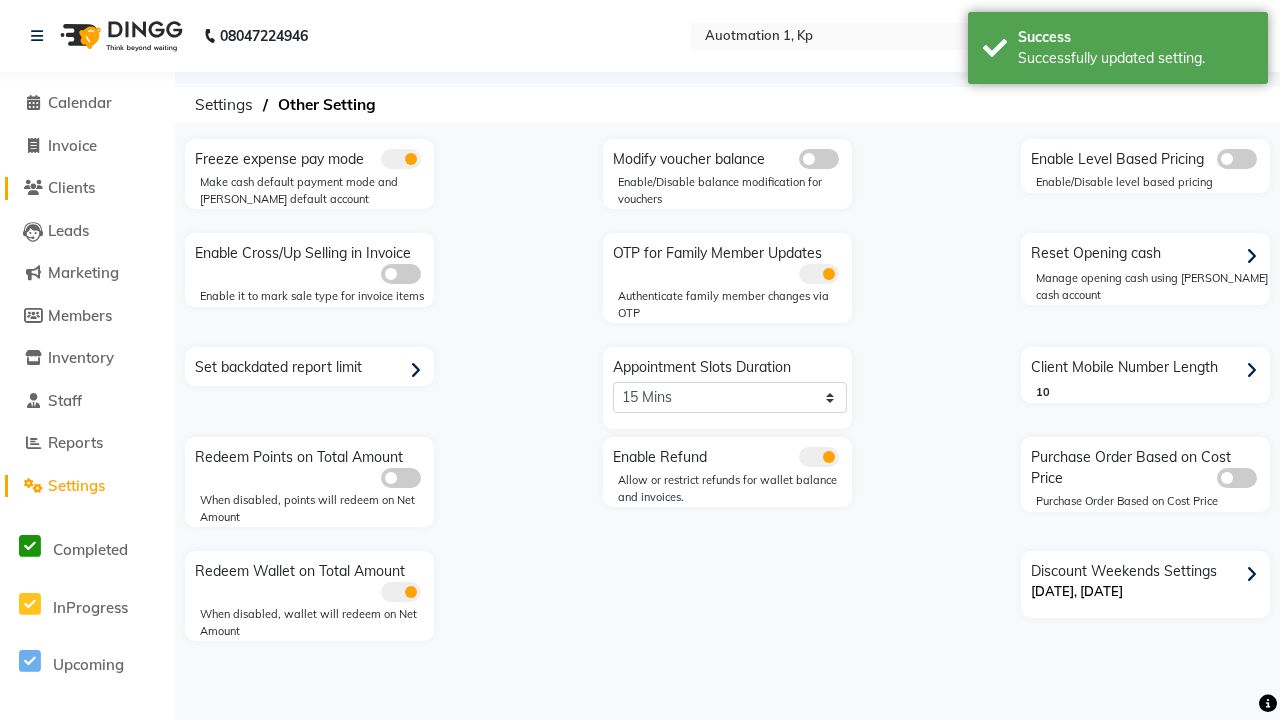 click on "Clients" 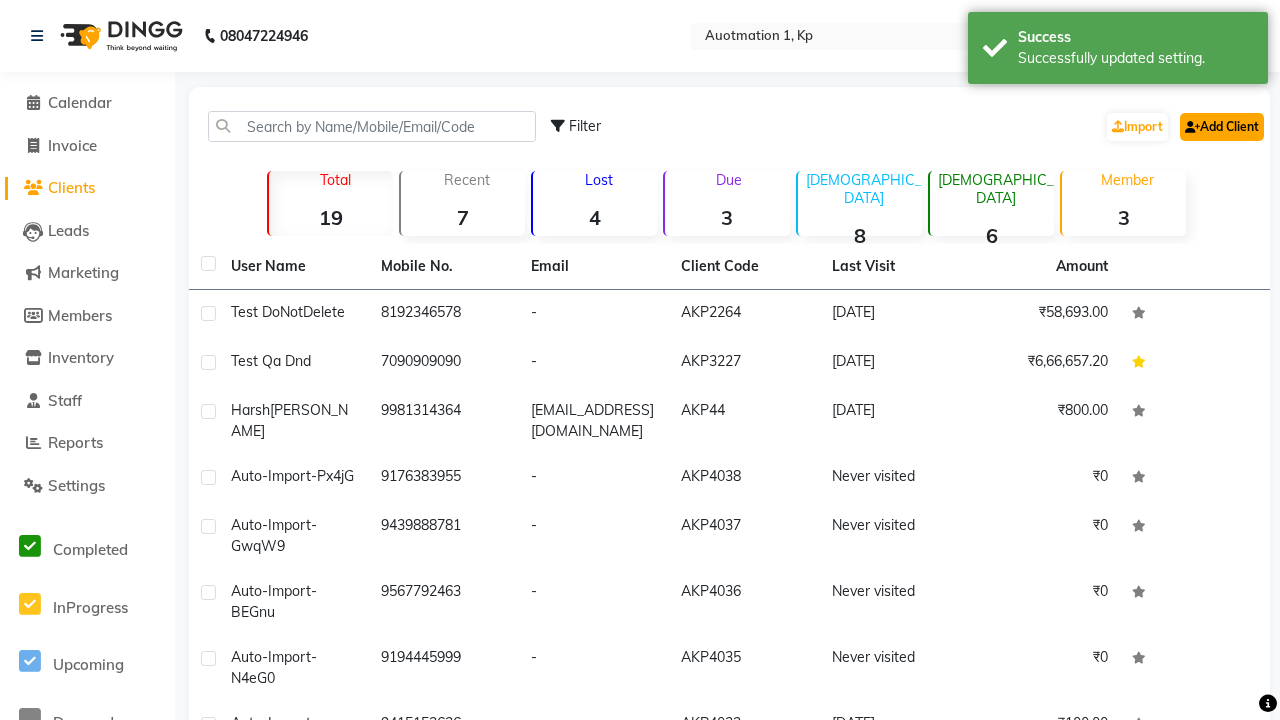 click on "Add Client" 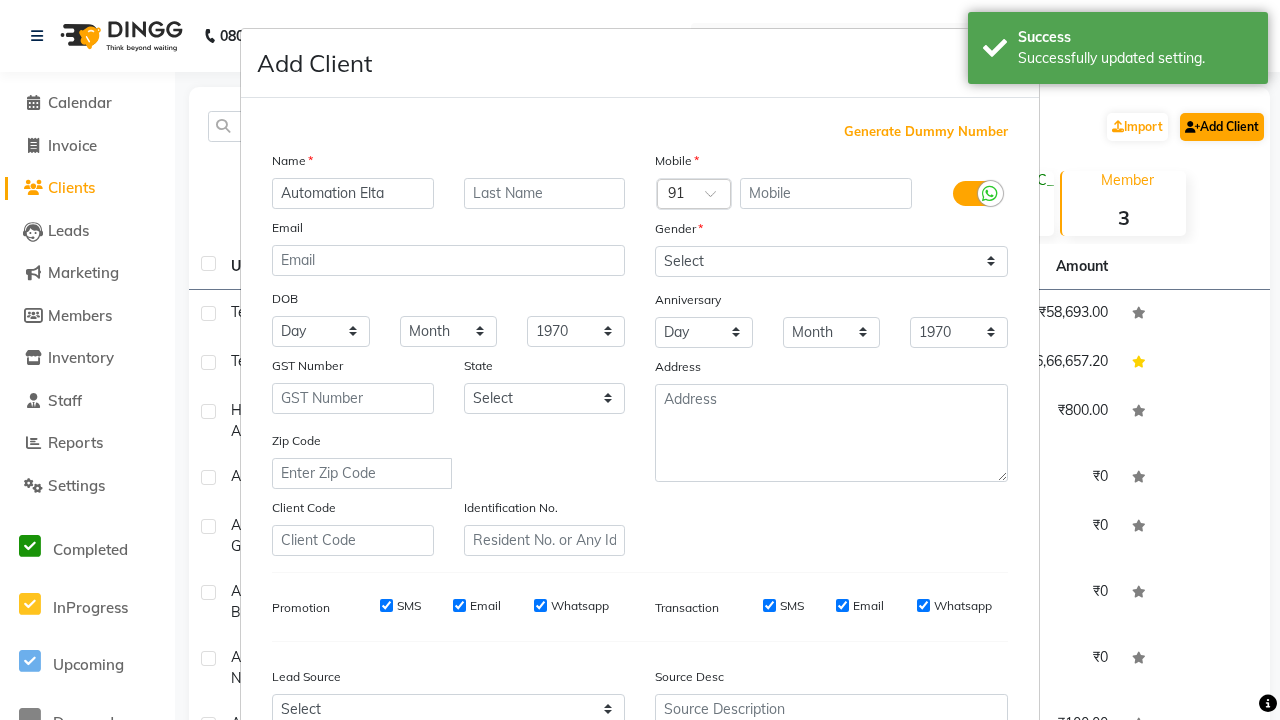 type on "Automation Elta" 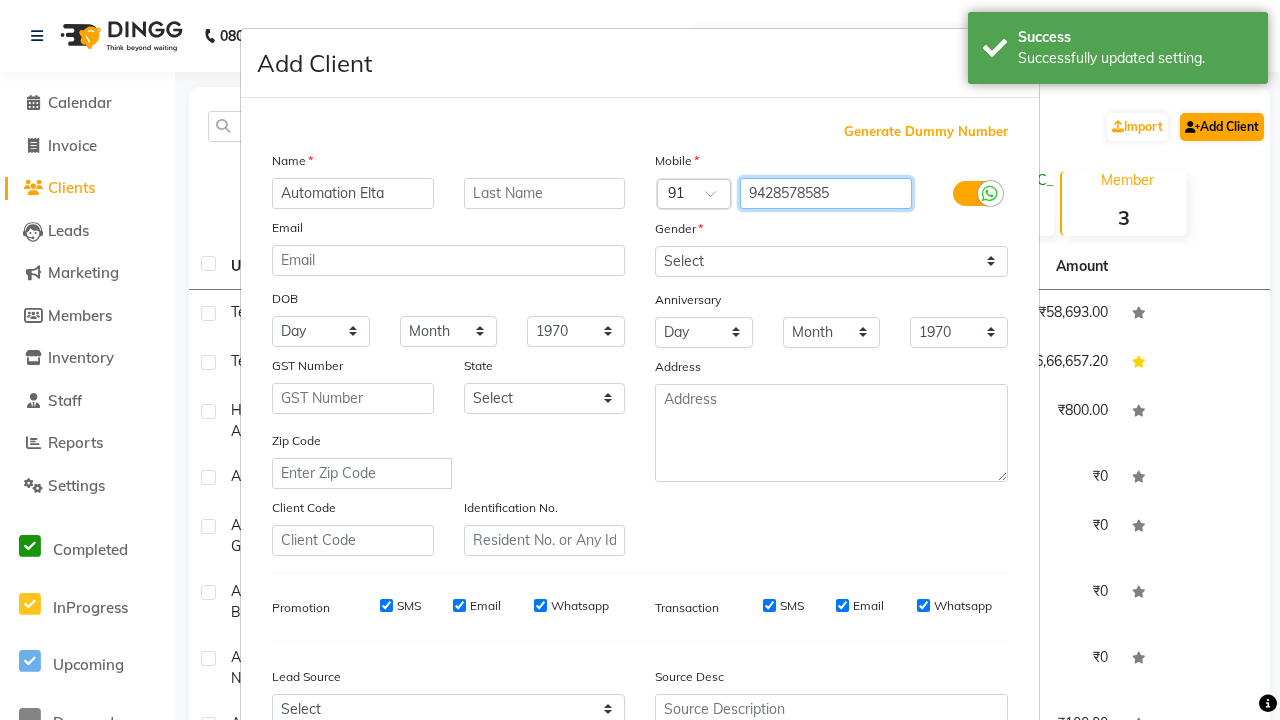 type on "9428578585" 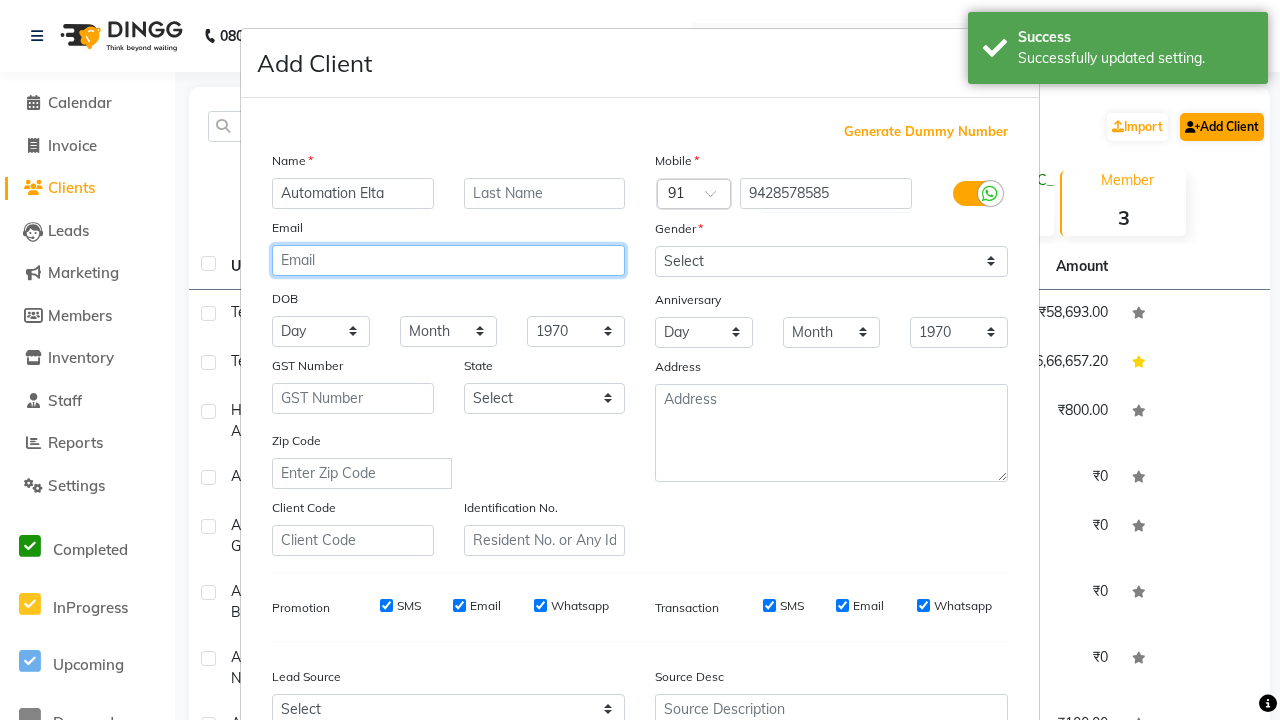 type on "[PERSON_NAME][EMAIL_ADDRESS][DOMAIN_NAME]" 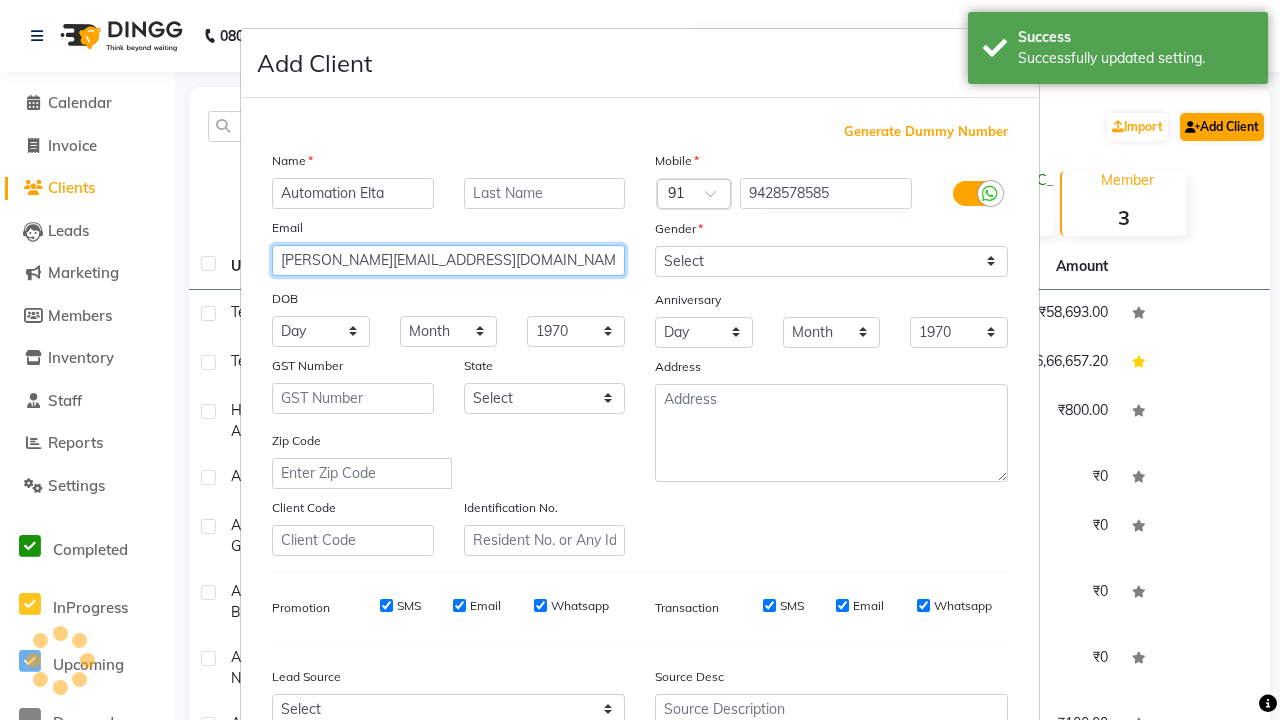 select on "[DEMOGRAPHIC_DATA]" 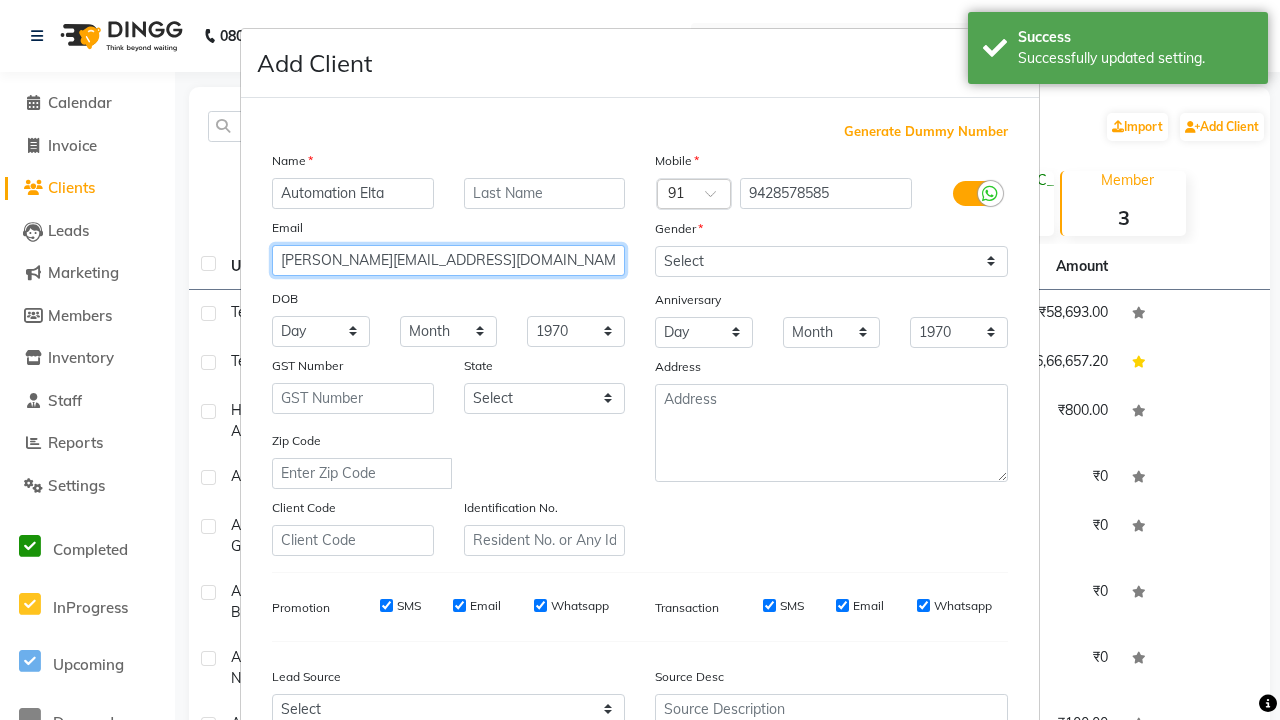 type on "[PERSON_NAME][EMAIL_ADDRESS][DOMAIN_NAME]" 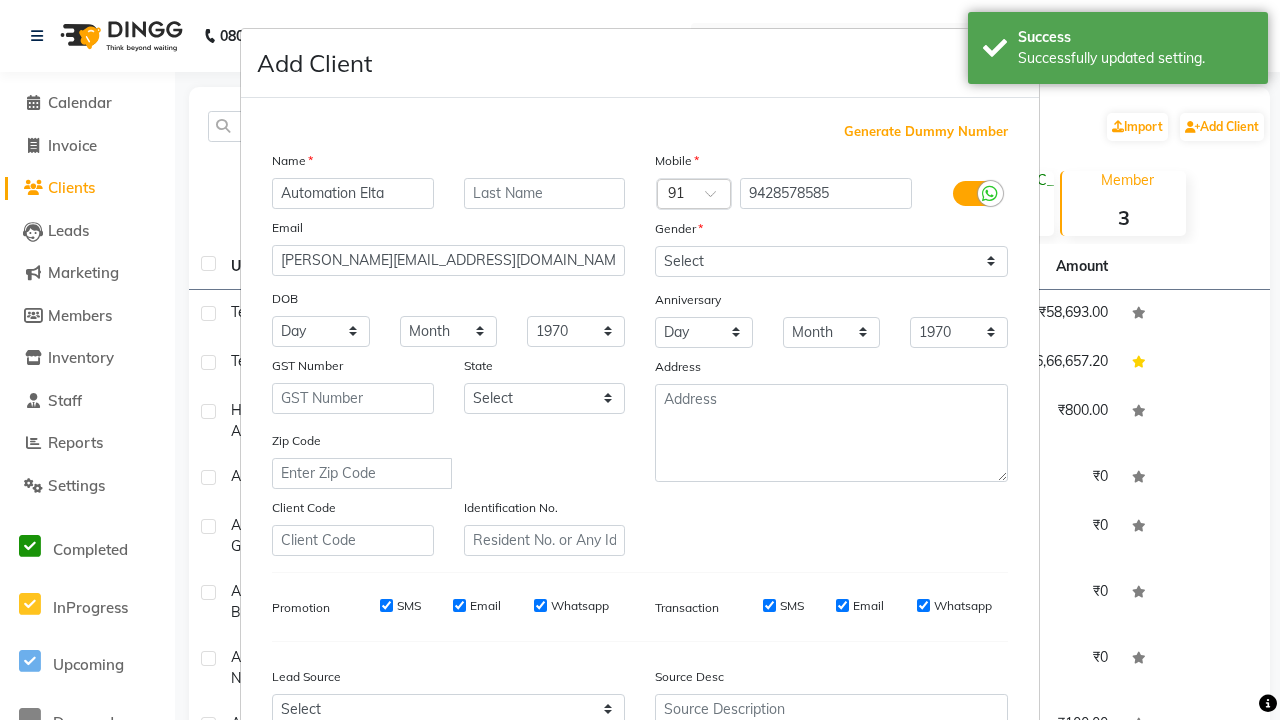 click on "Add" at bounding box center (906, 855) 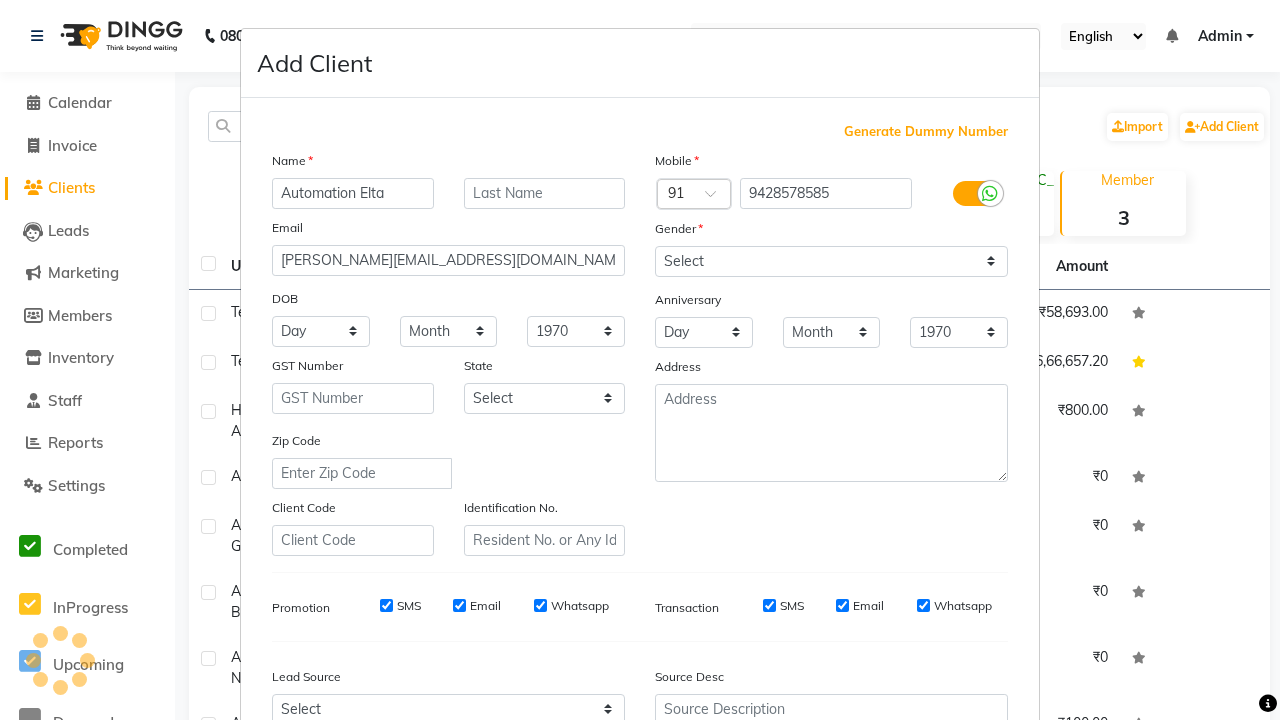 scroll, scrollTop: 203, scrollLeft: 0, axis: vertical 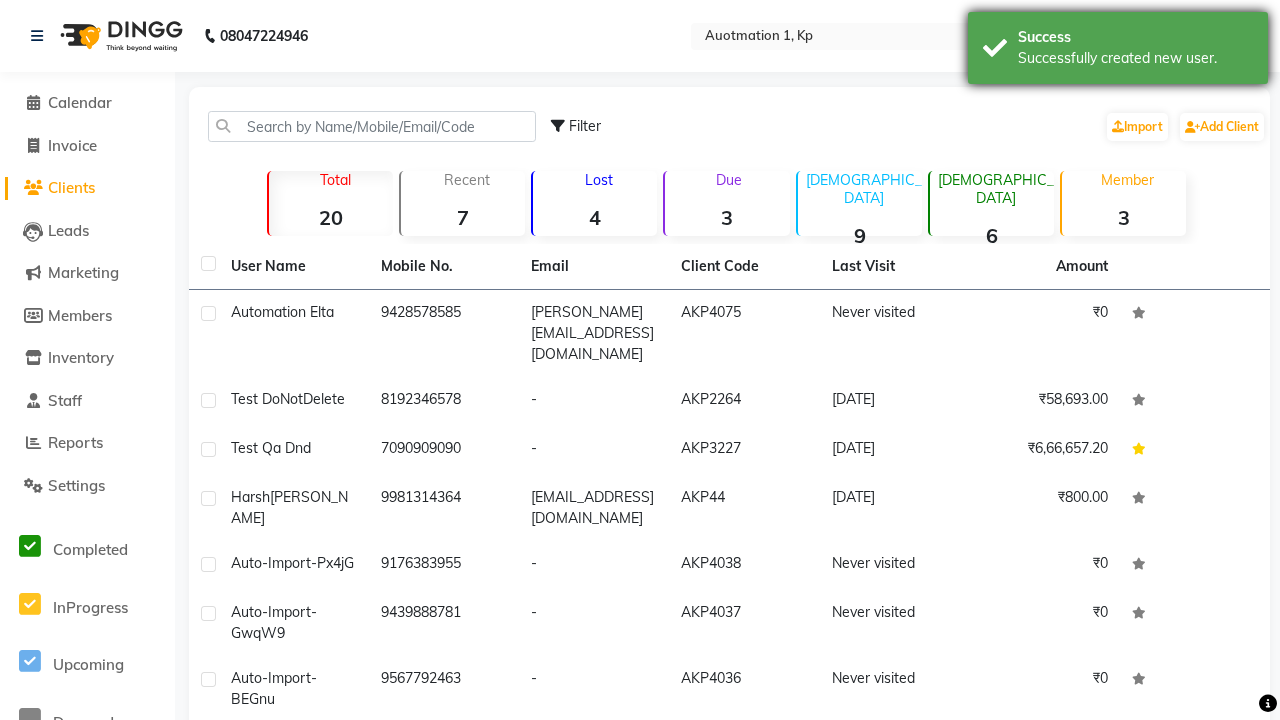 click on "Successfully created new user." at bounding box center [1135, 58] 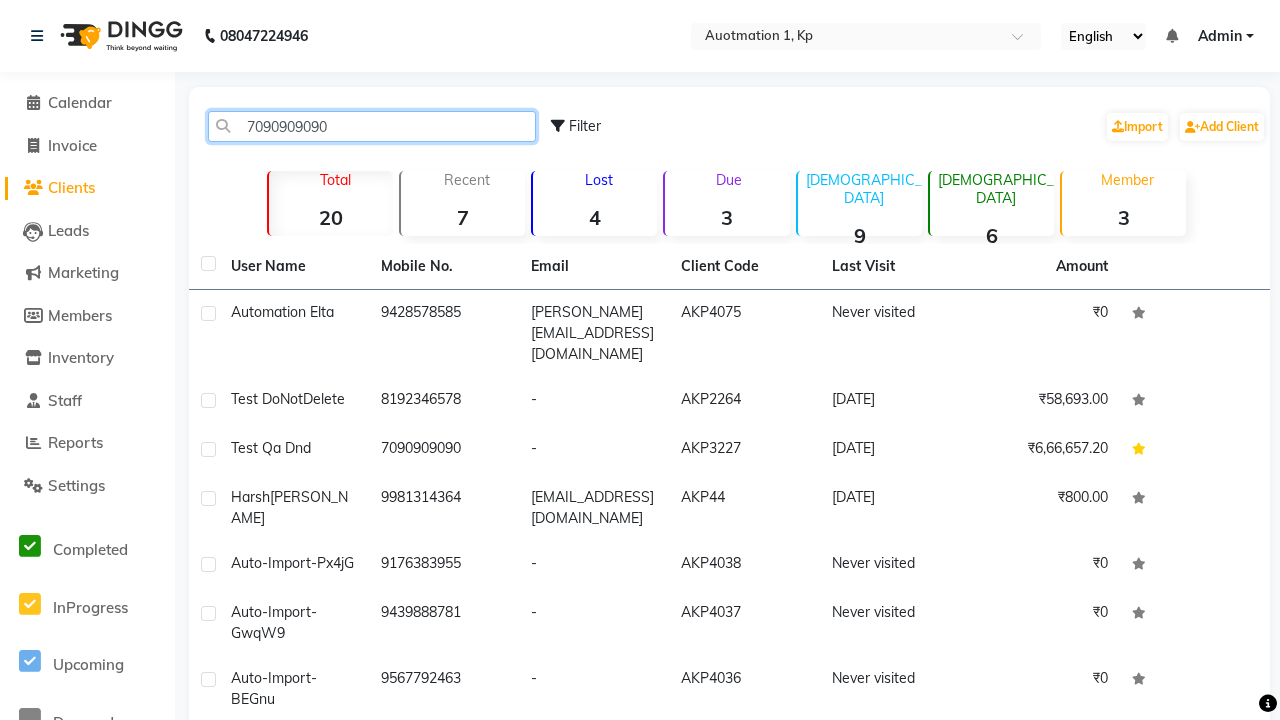 type on "7090909090" 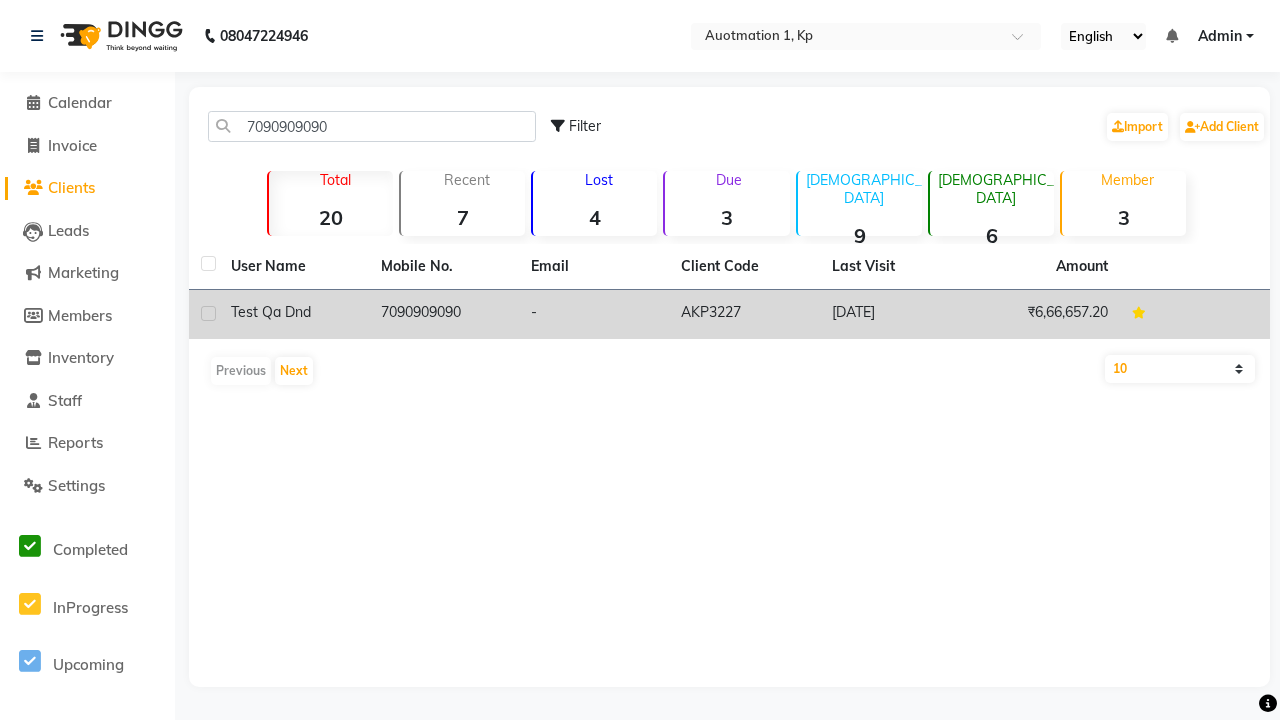click on "7090909090" 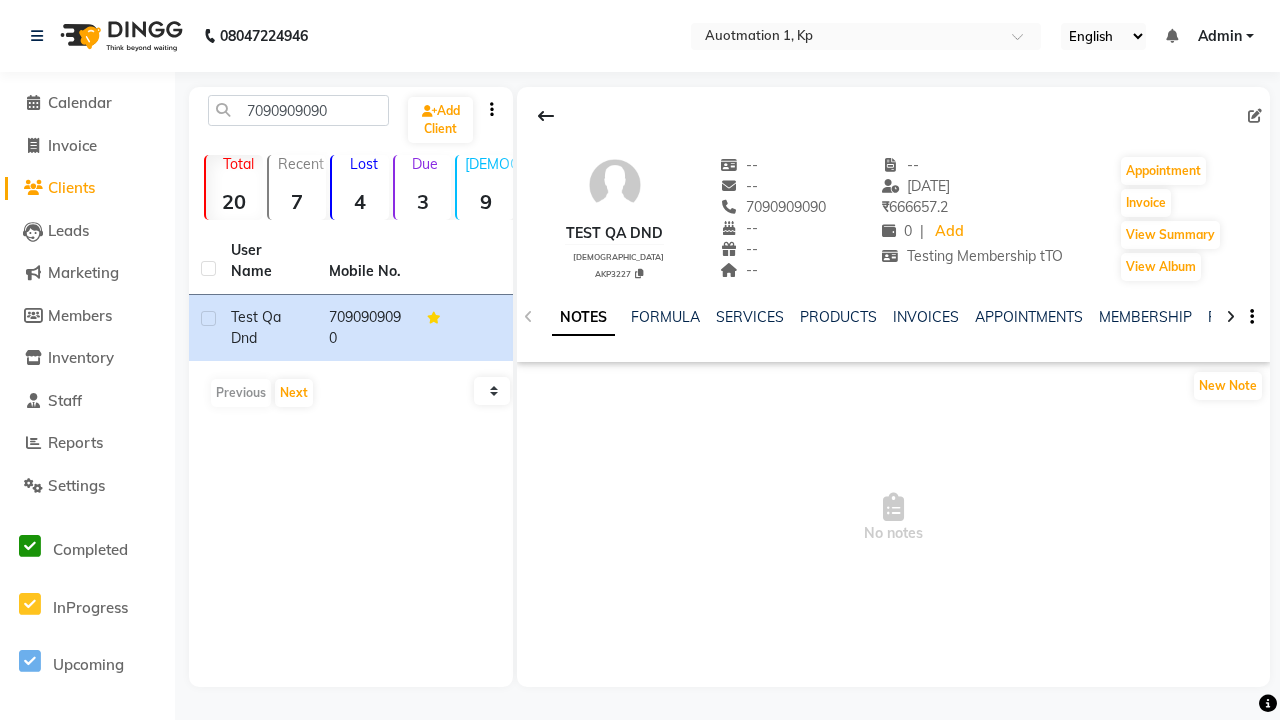 click on "FAMILY" 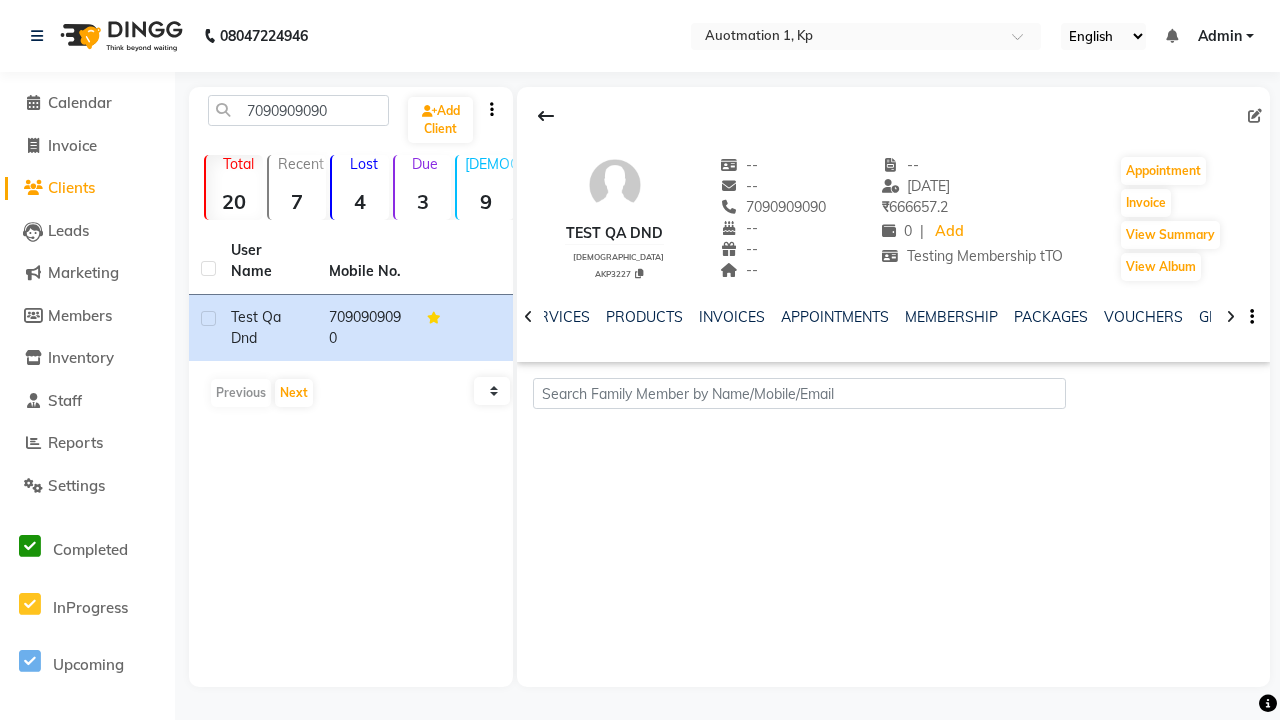 scroll, scrollTop: 0, scrollLeft: 433, axis: horizontal 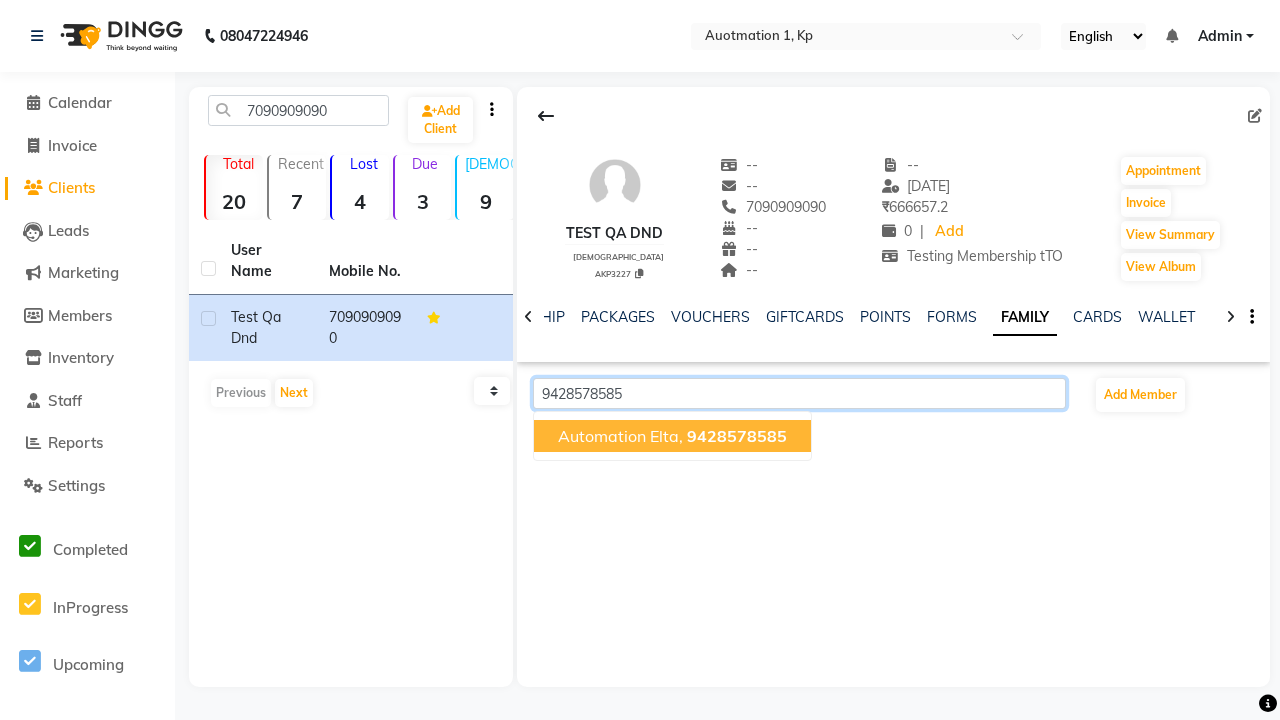 click on "9428578585" 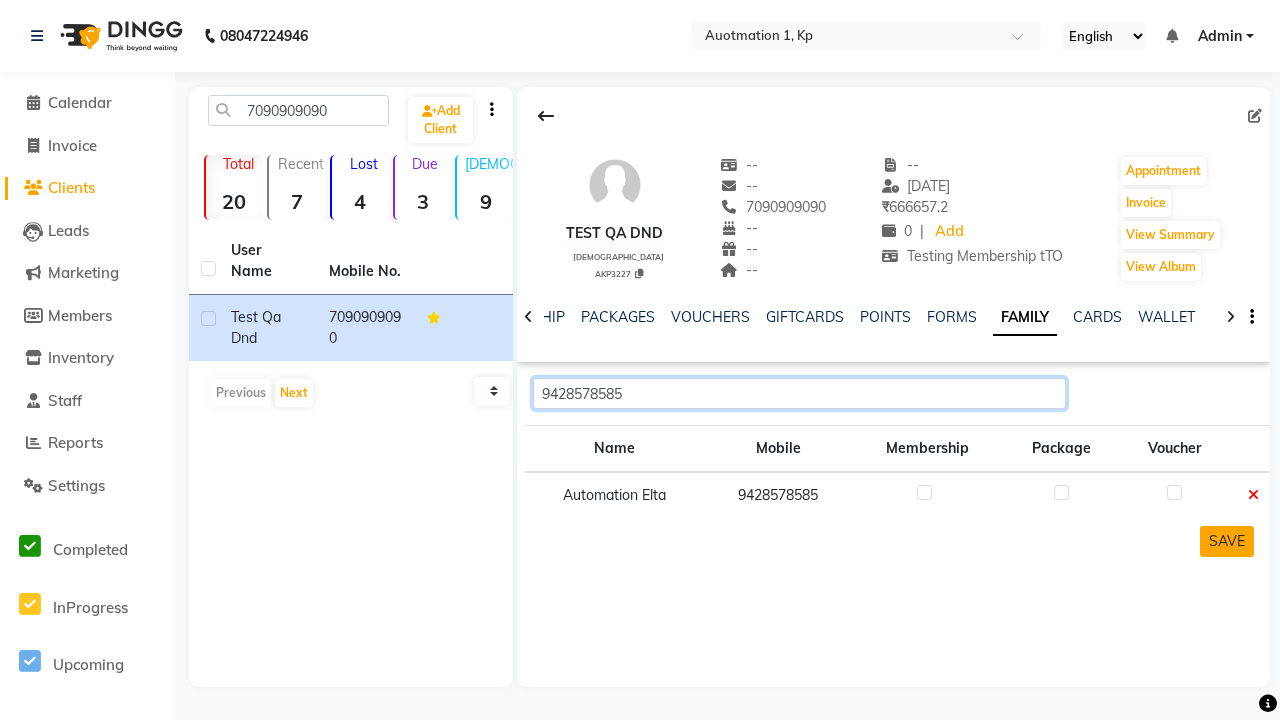 type on "9428578585" 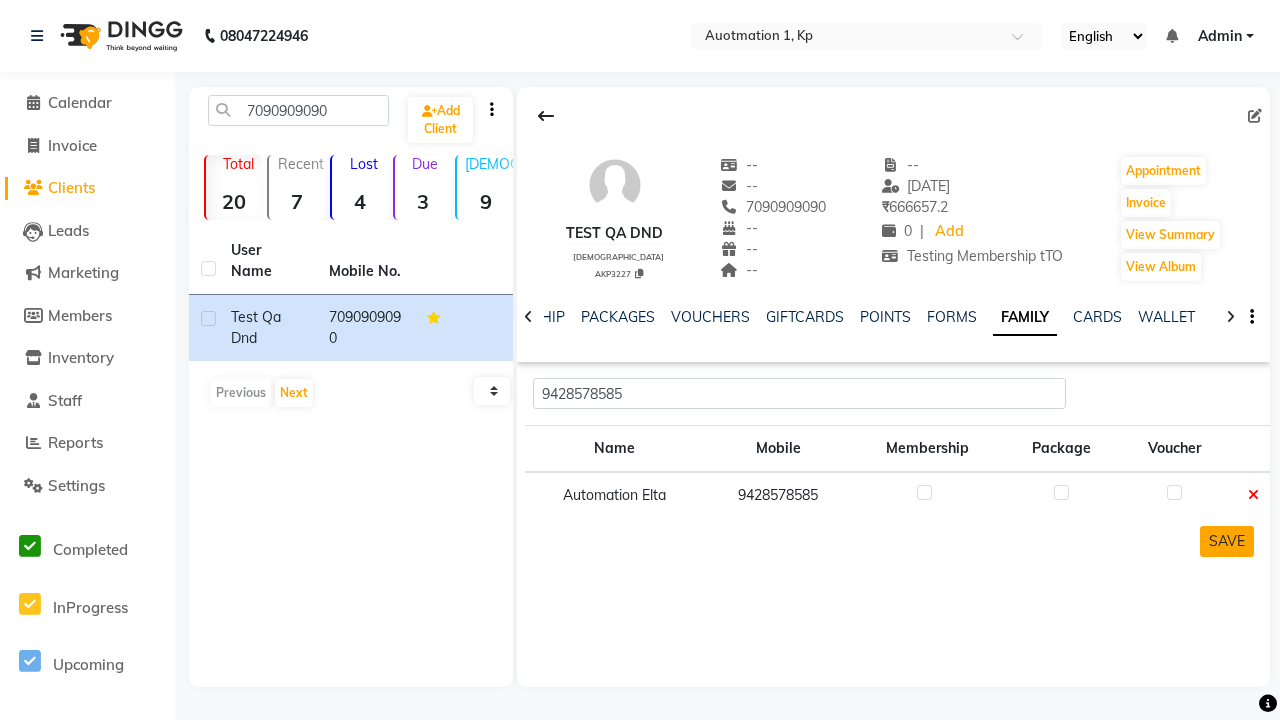 click on "SAVE" 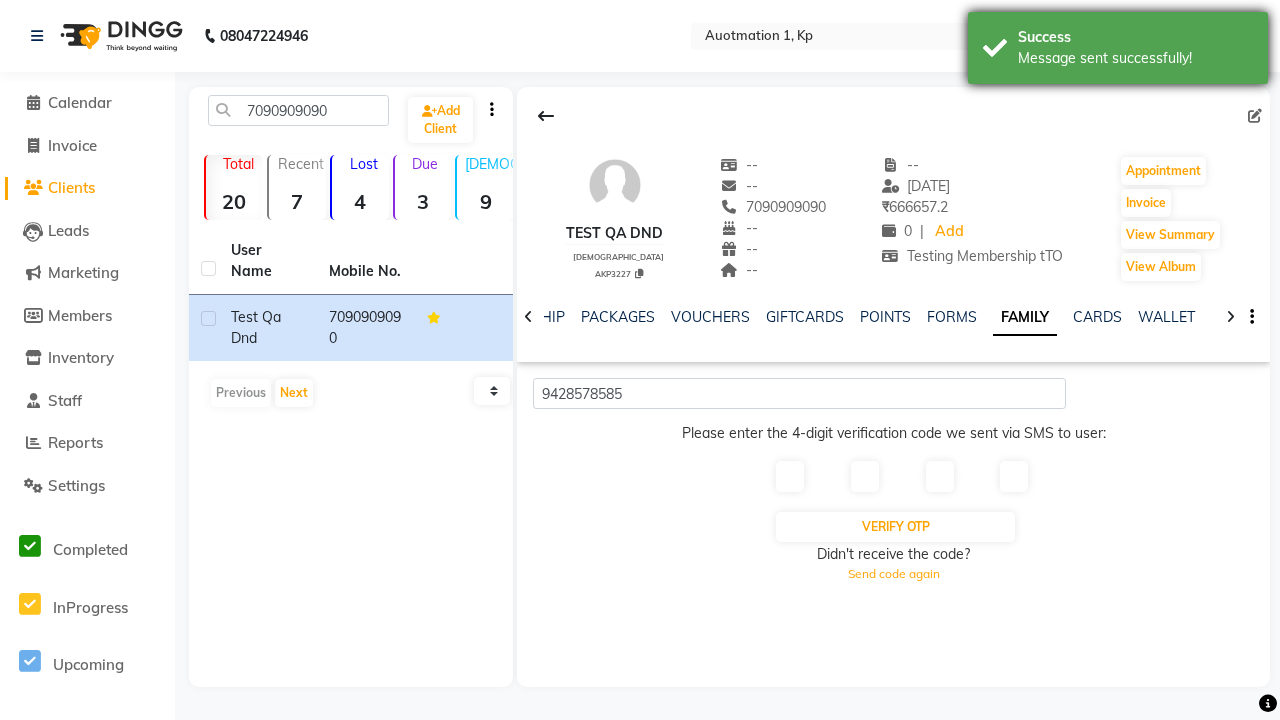 click on "Message sent successfully!" at bounding box center (1135, 58) 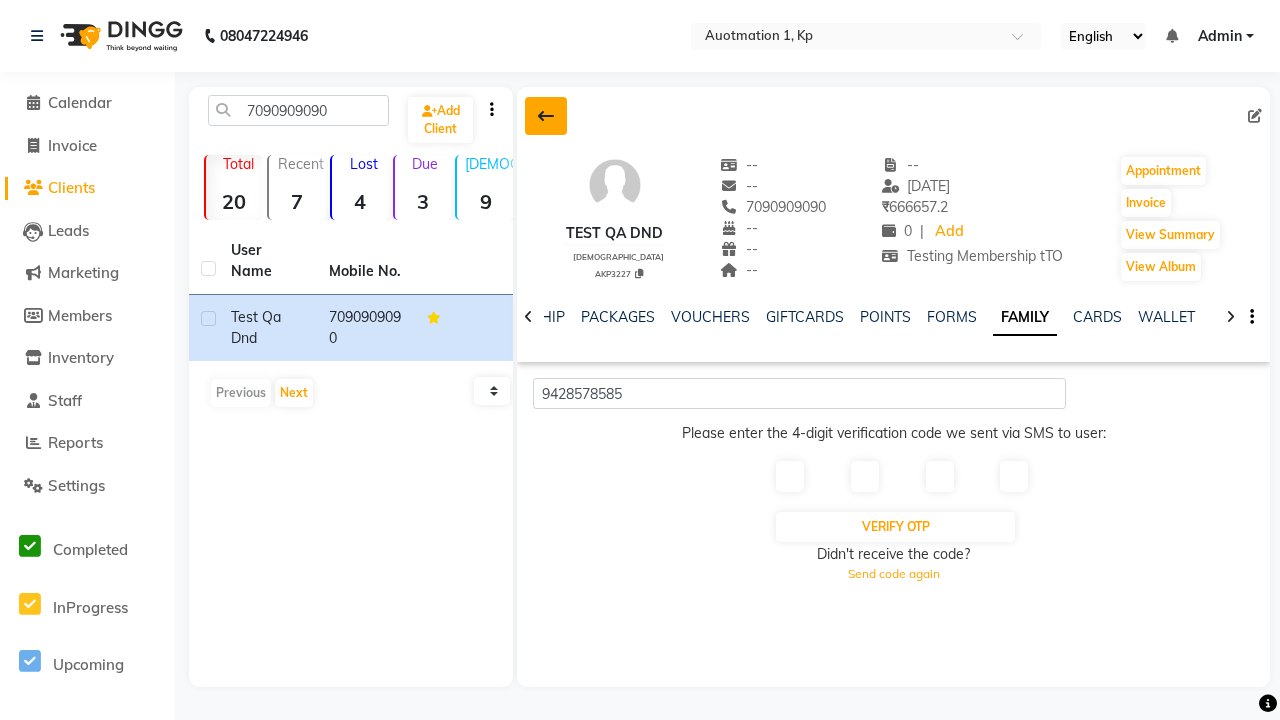 click 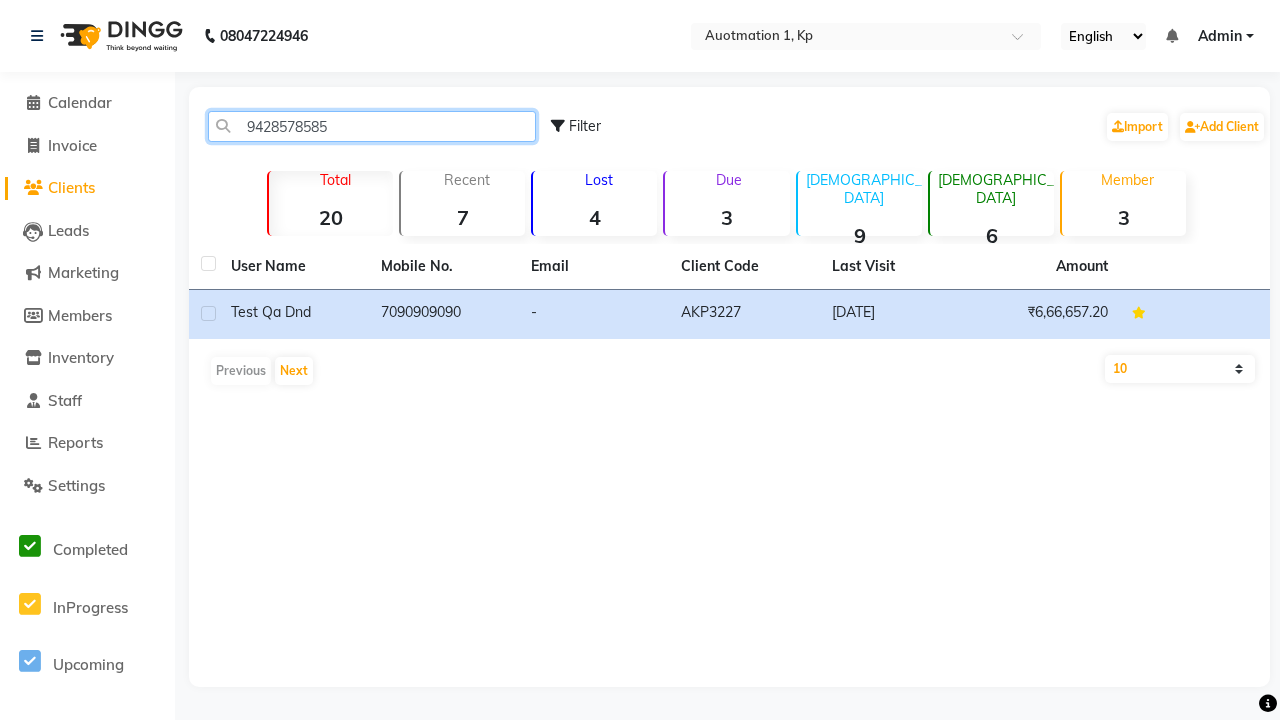 type on "9428578585" 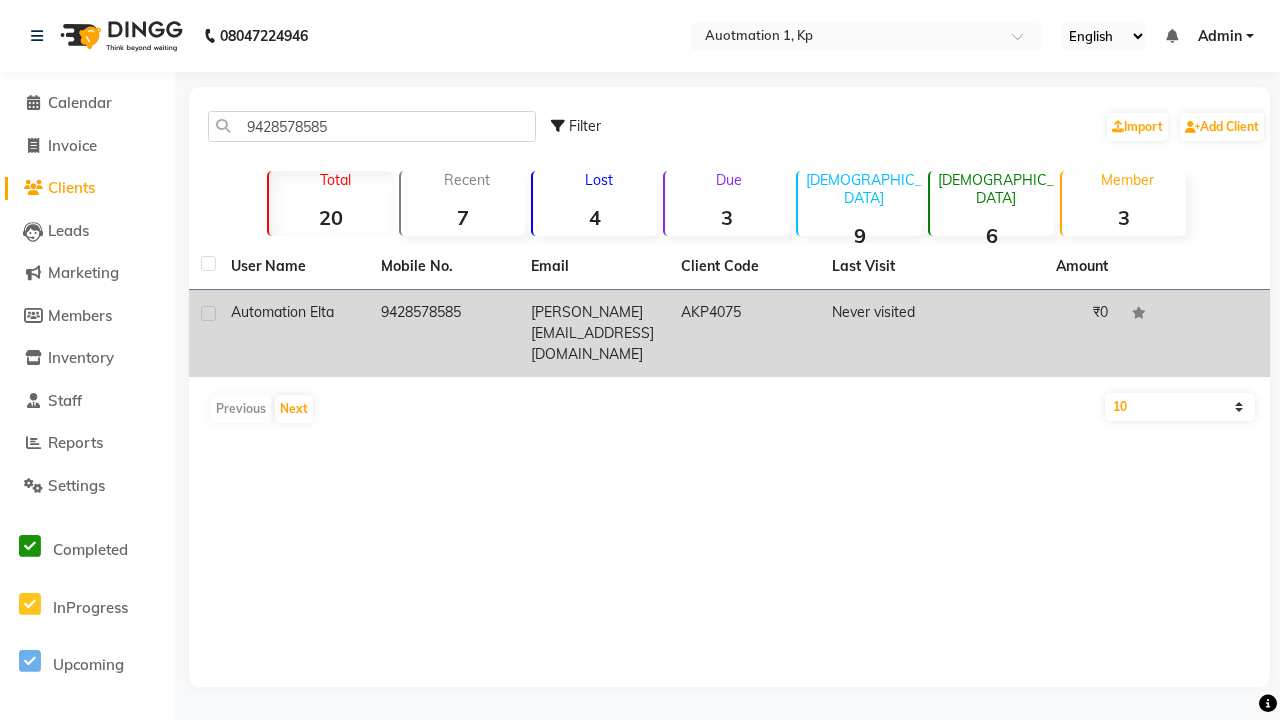 click on "9428578585" 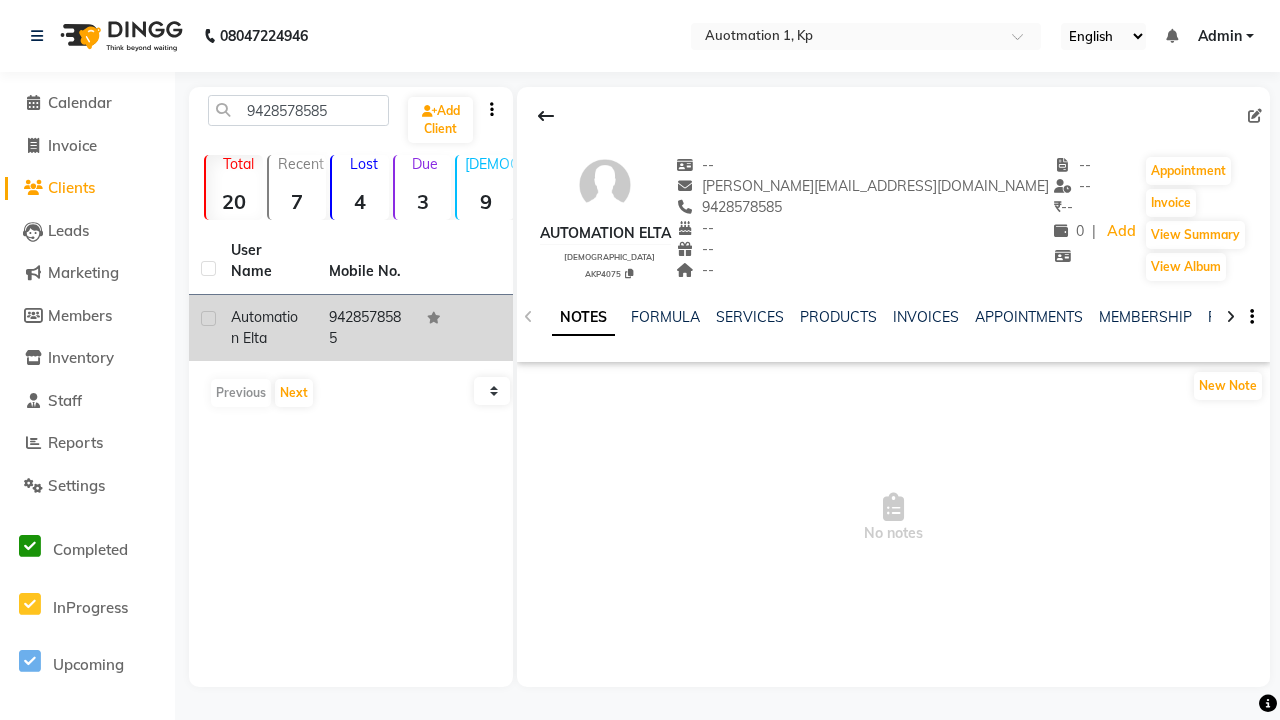 click 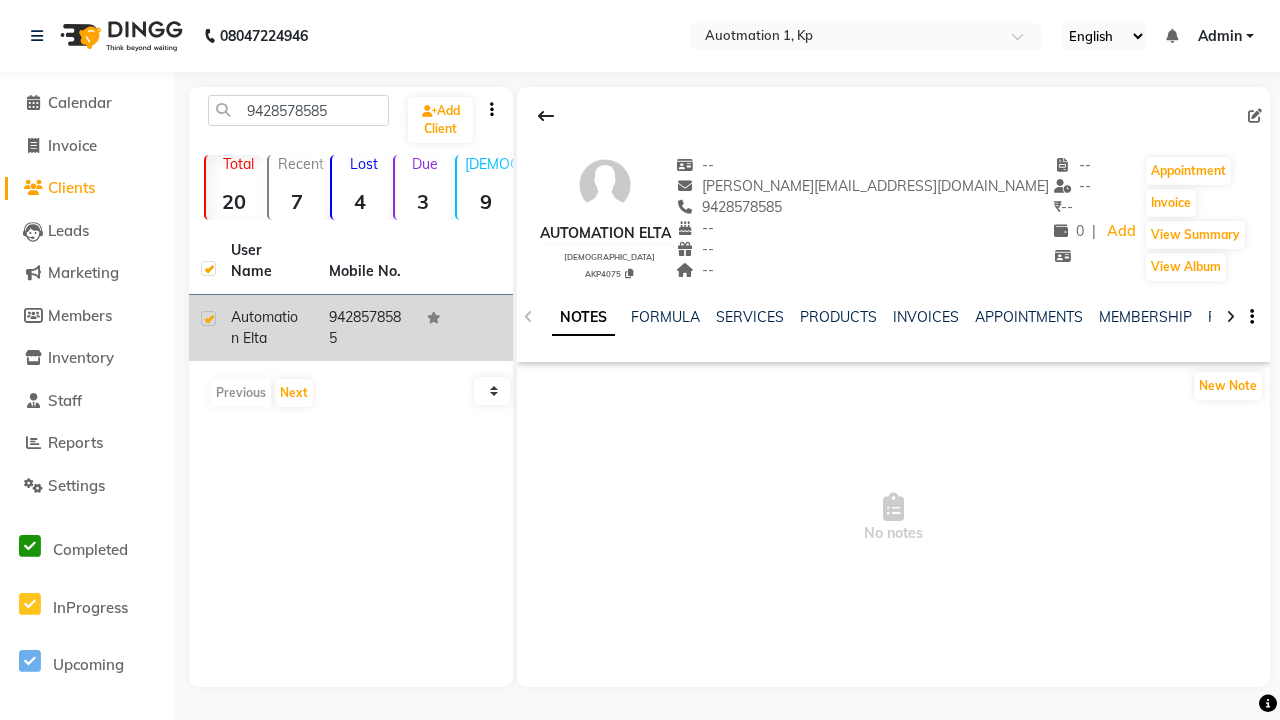 checkbox on "true" 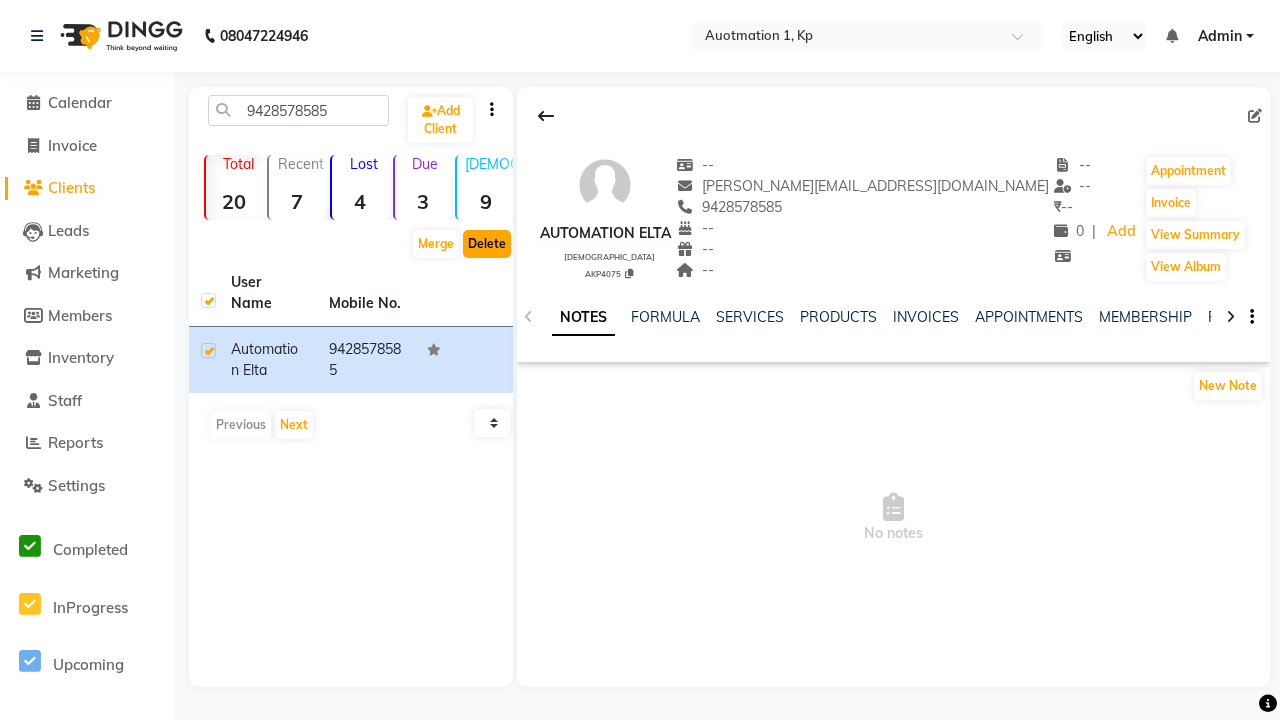 click on "Delete" 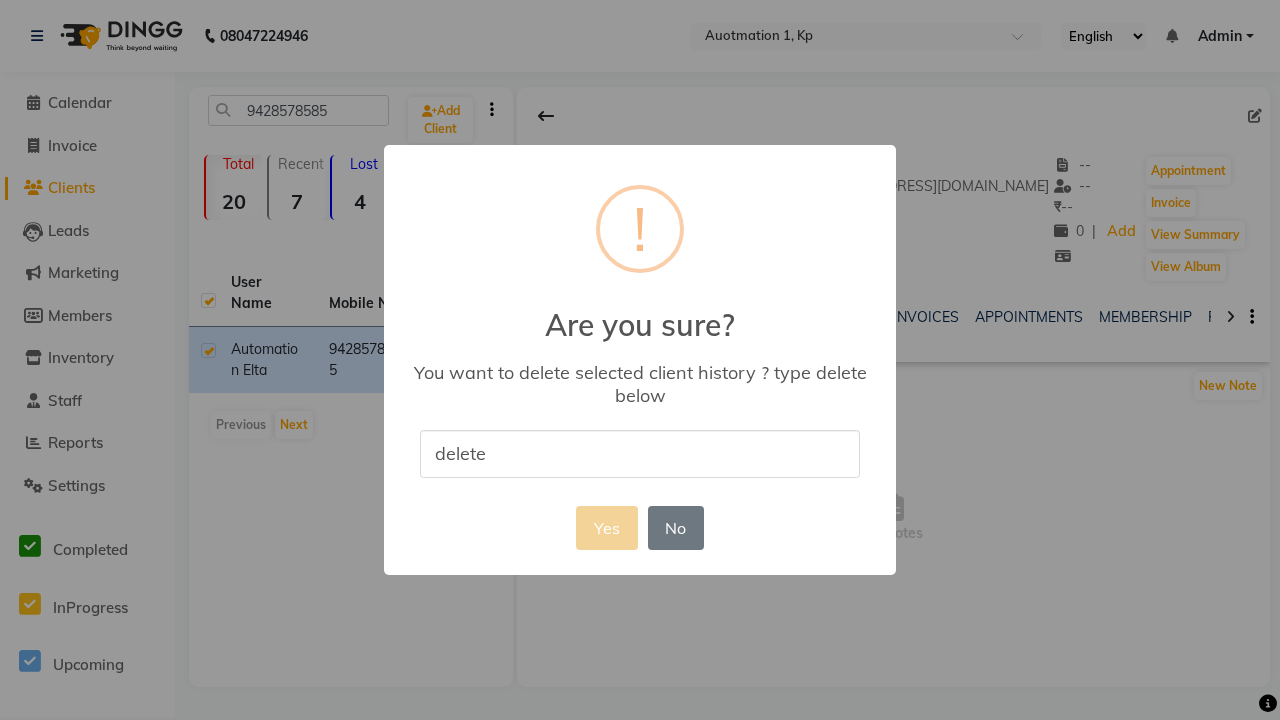 type on "delete" 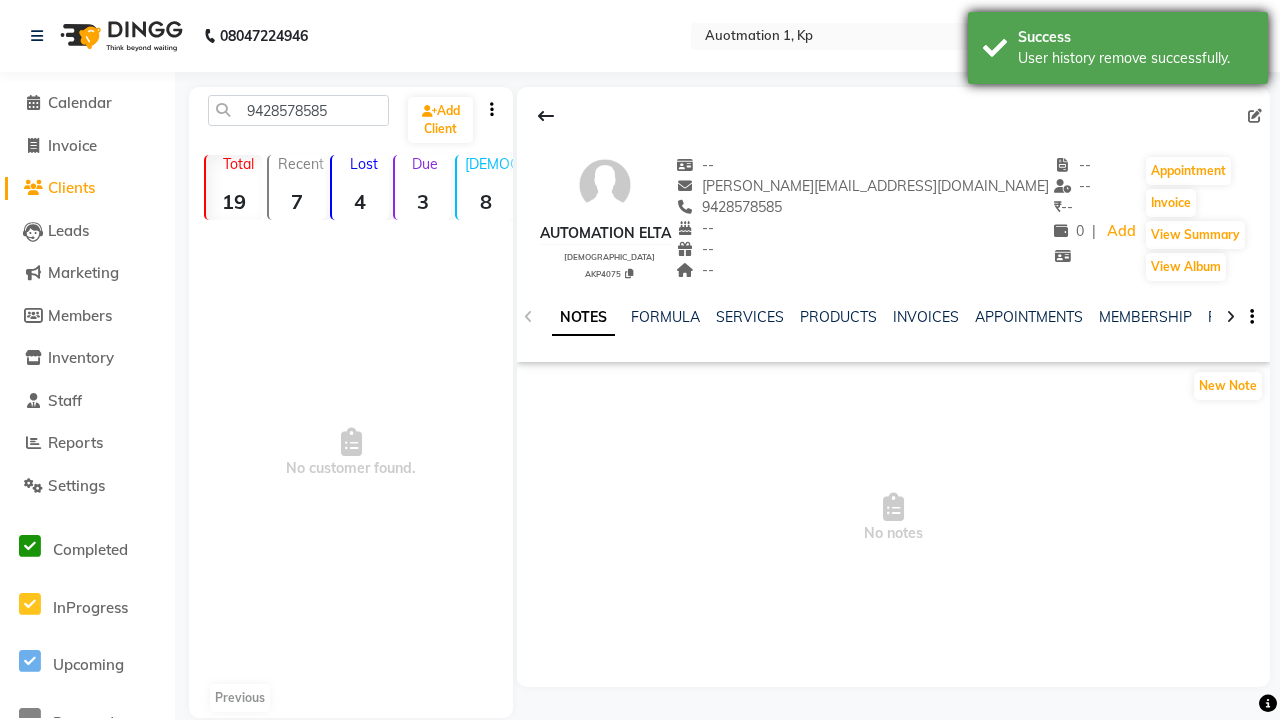 click on "User history remove successfully." at bounding box center (1135, 58) 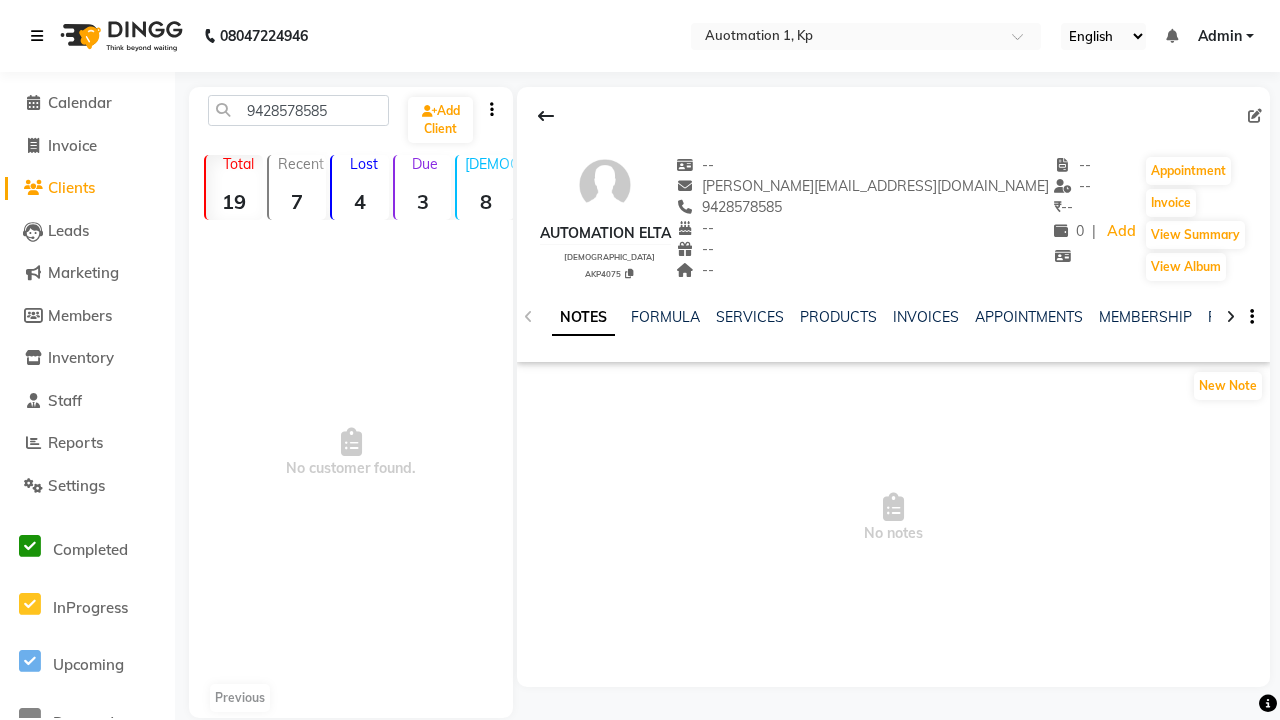 click at bounding box center [37, 36] 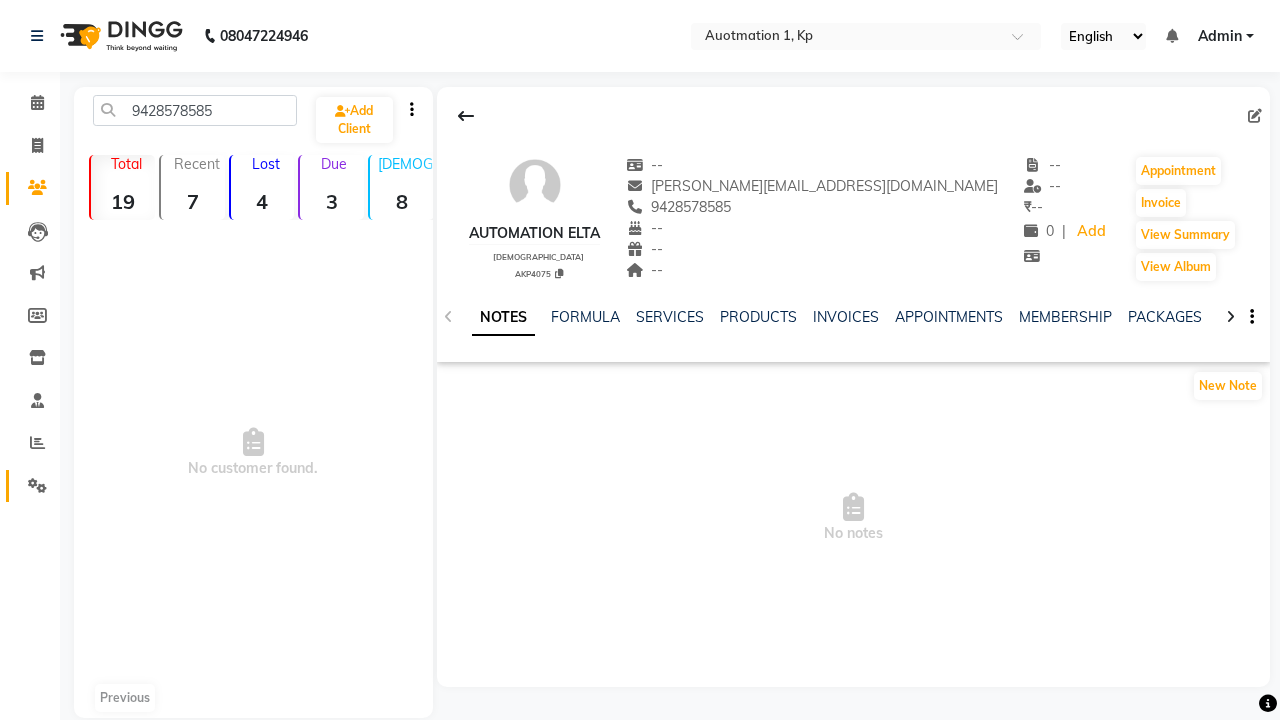 click 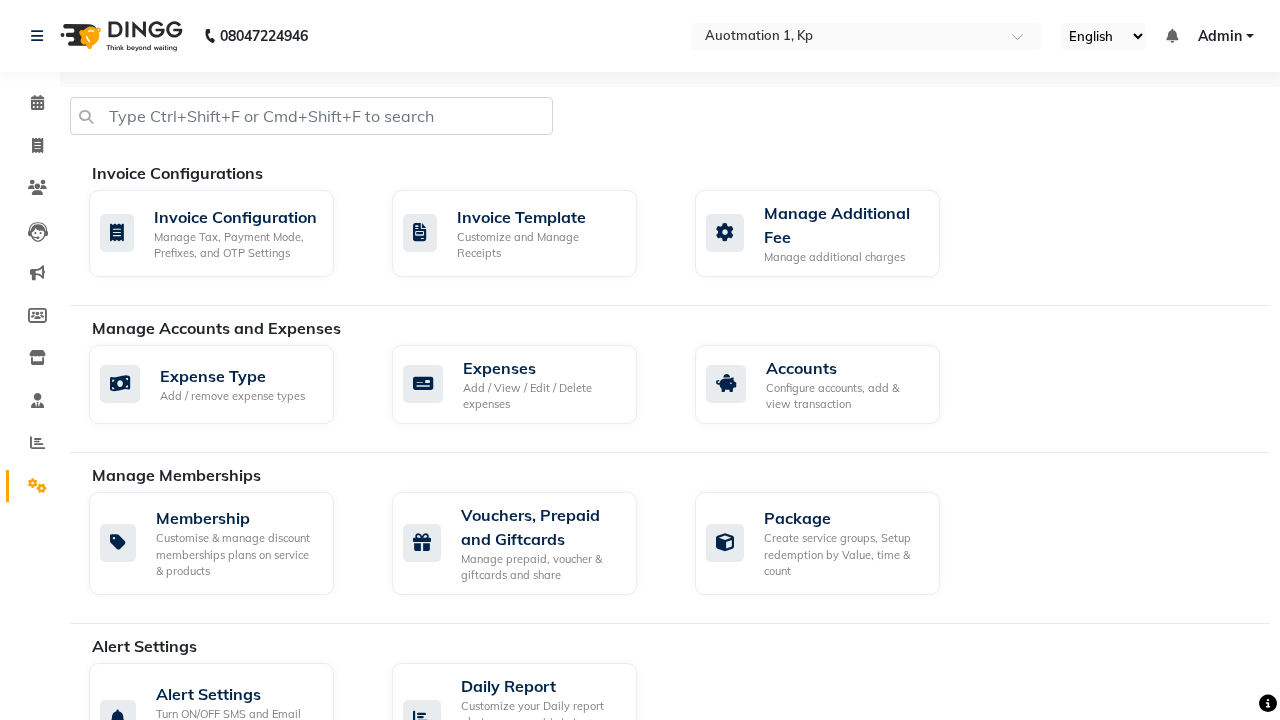 click on "Manage reset opening cash, change password." 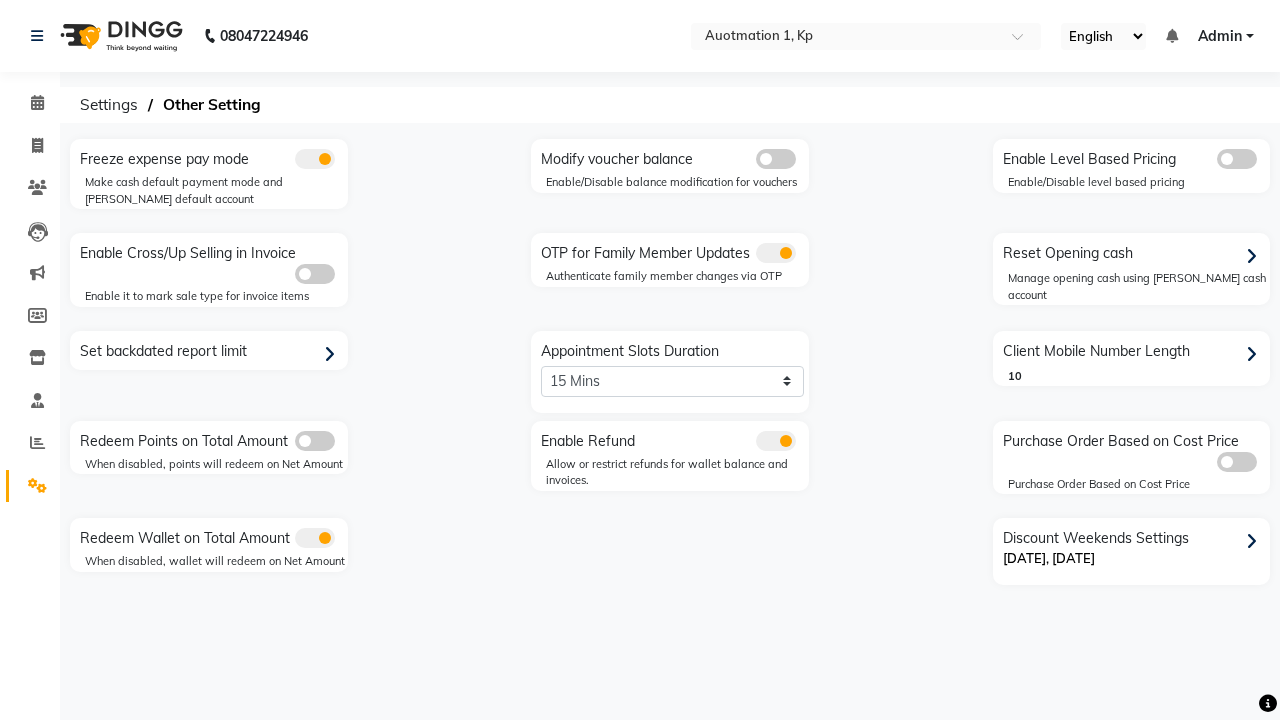 click 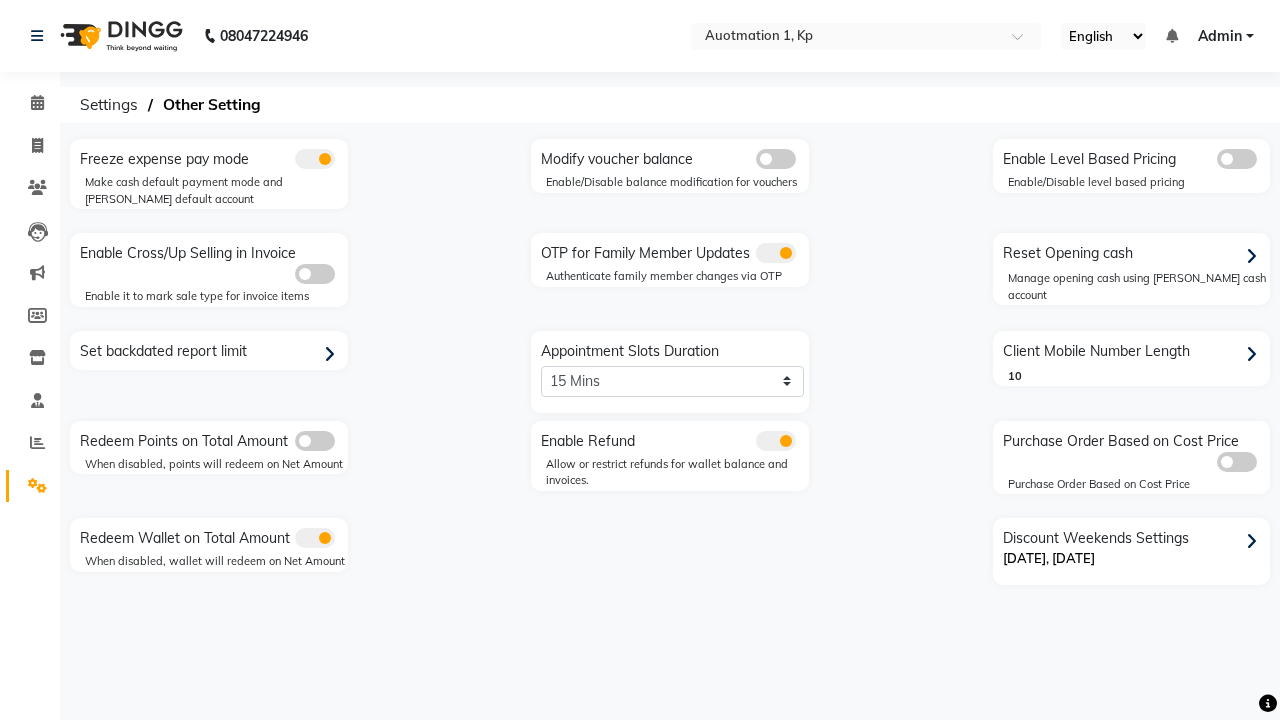 click 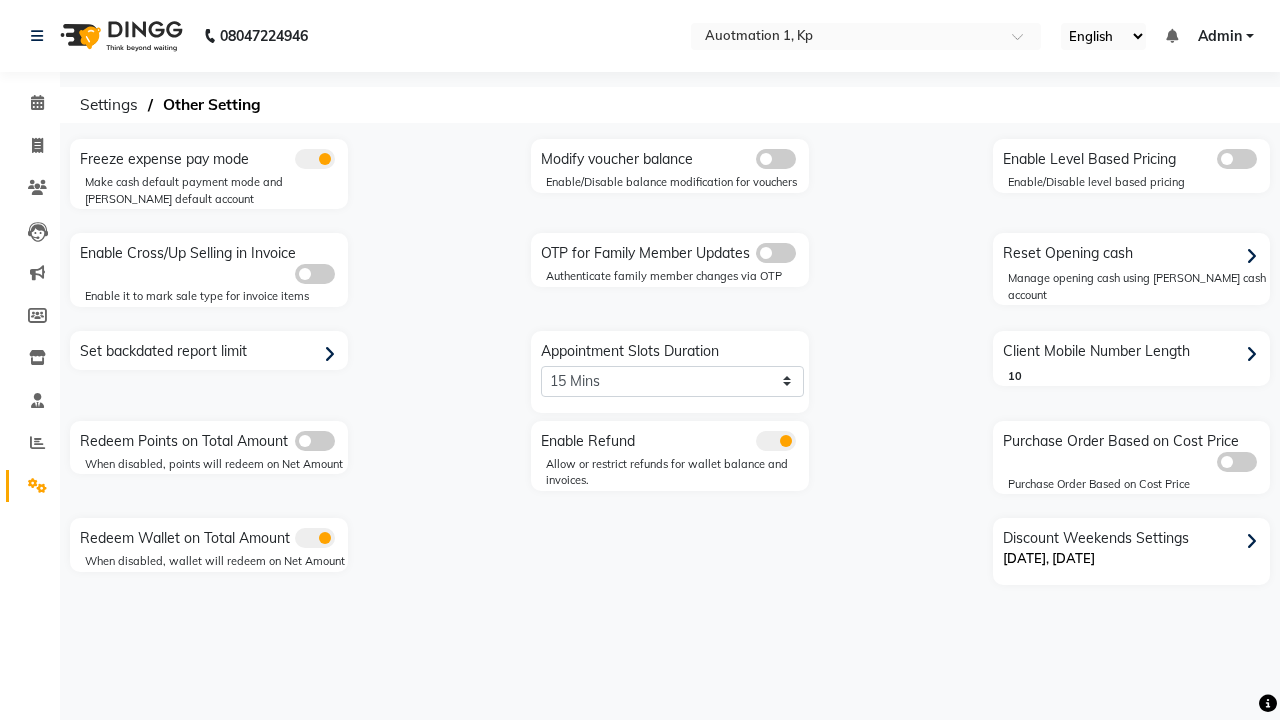 scroll, scrollTop: 0, scrollLeft: 5, axis: horizontal 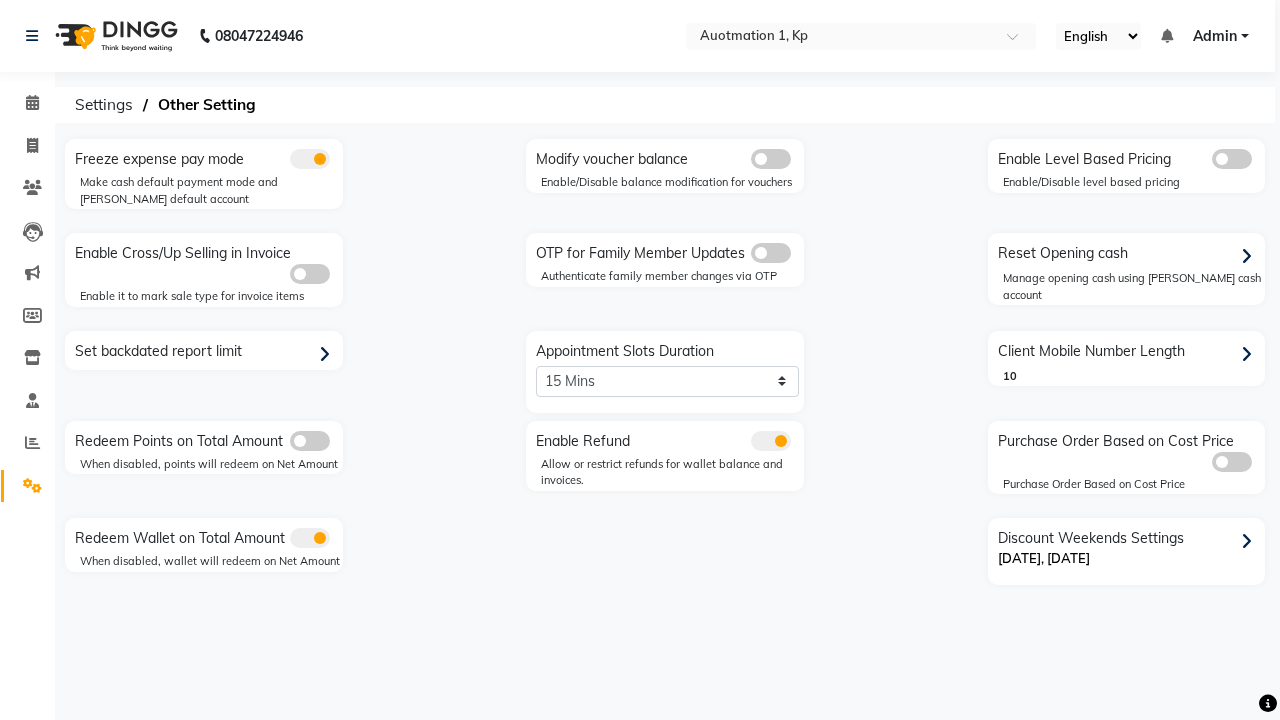 click on "Admin" at bounding box center [1215, 36] 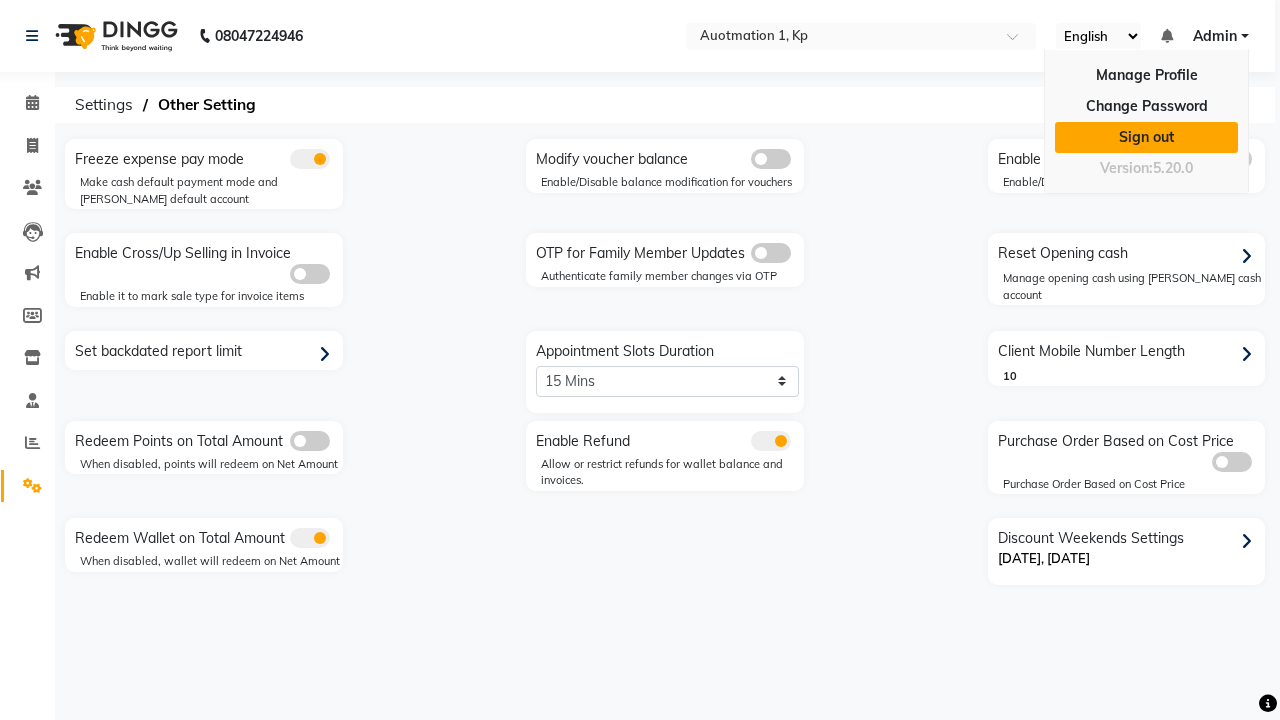 click on "Sign out" at bounding box center [1146, 137] 